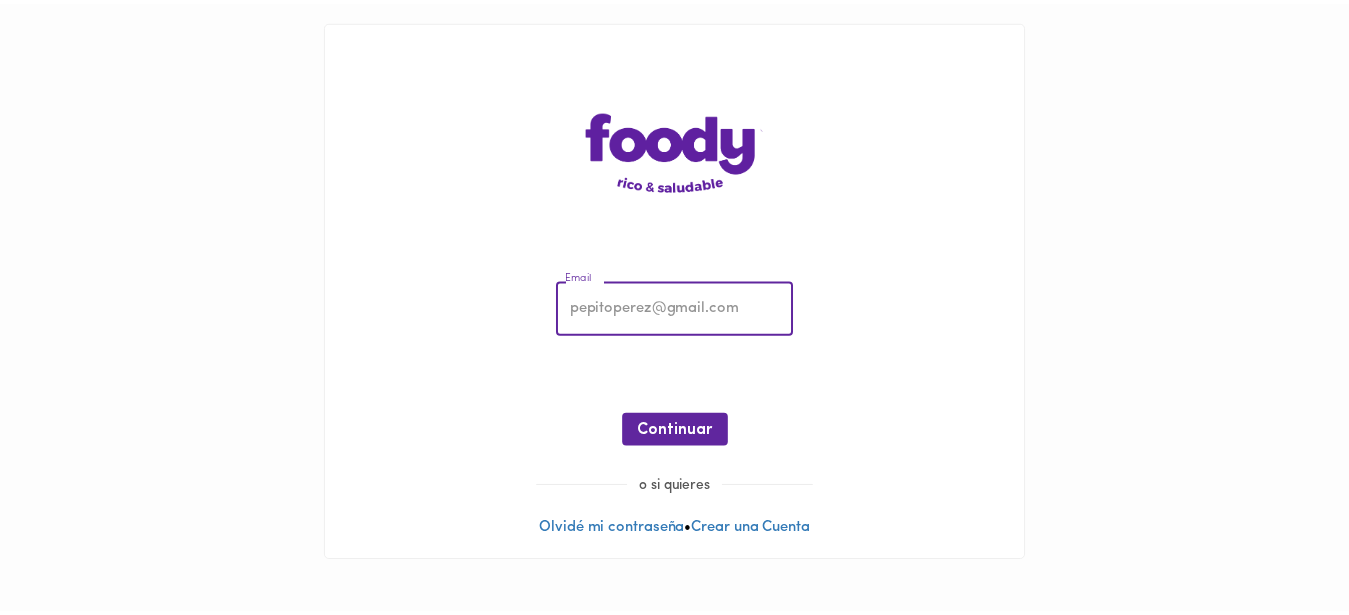 scroll, scrollTop: 0, scrollLeft: 0, axis: both 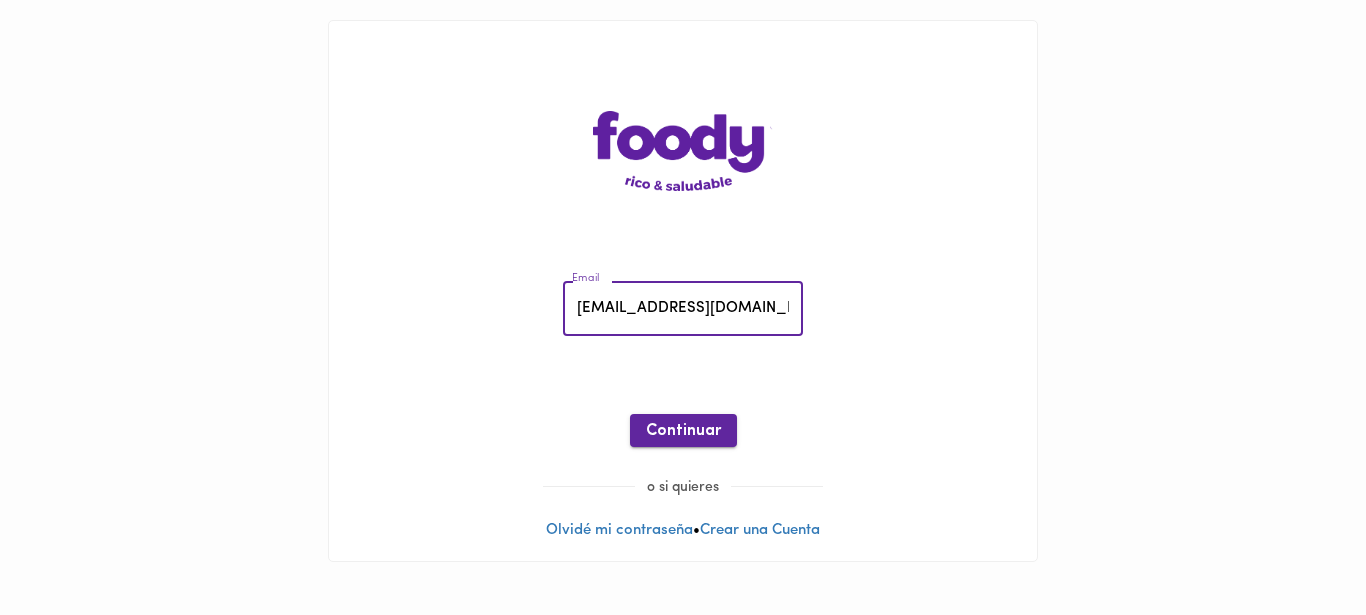 type on "[EMAIL_ADDRESS][DOMAIN_NAME]" 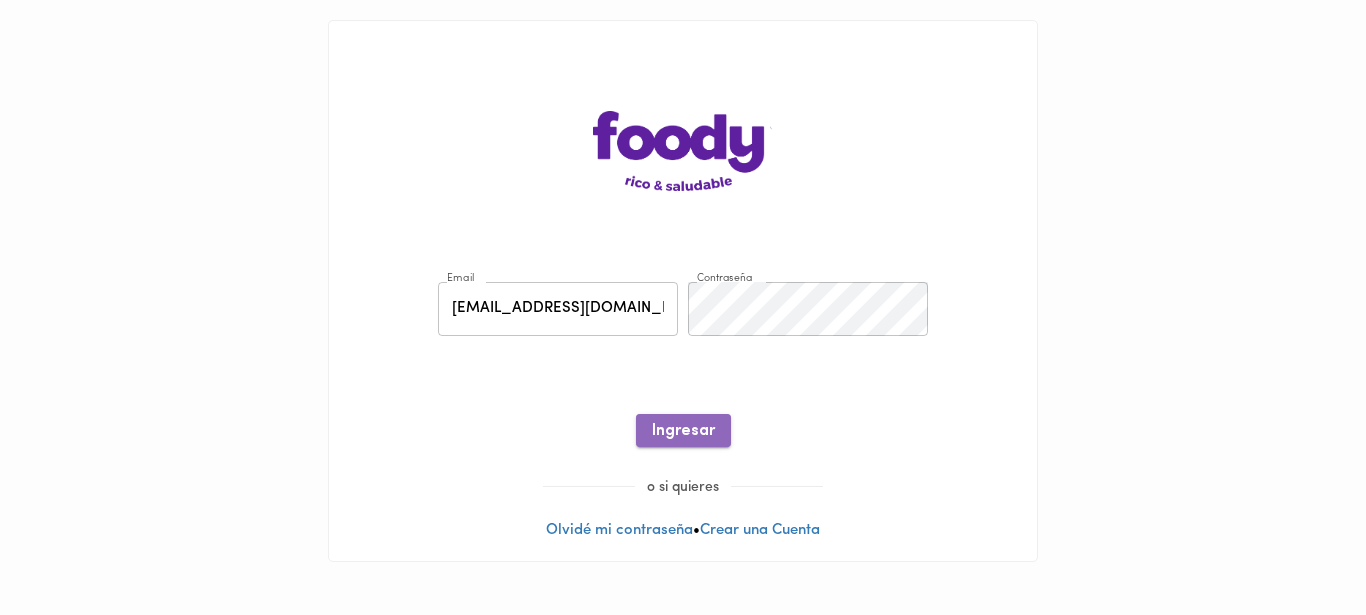 click on "Ingresar" at bounding box center (683, 431) 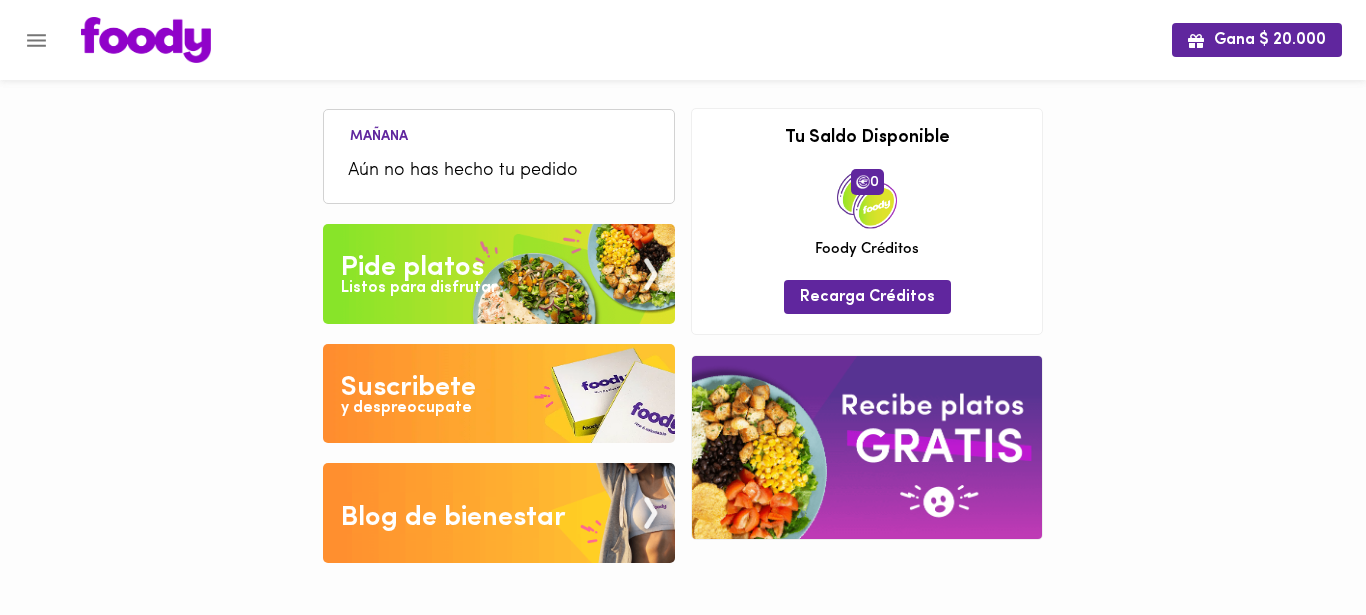 click on "Aún no has hecho tu pedido" at bounding box center (499, 171) 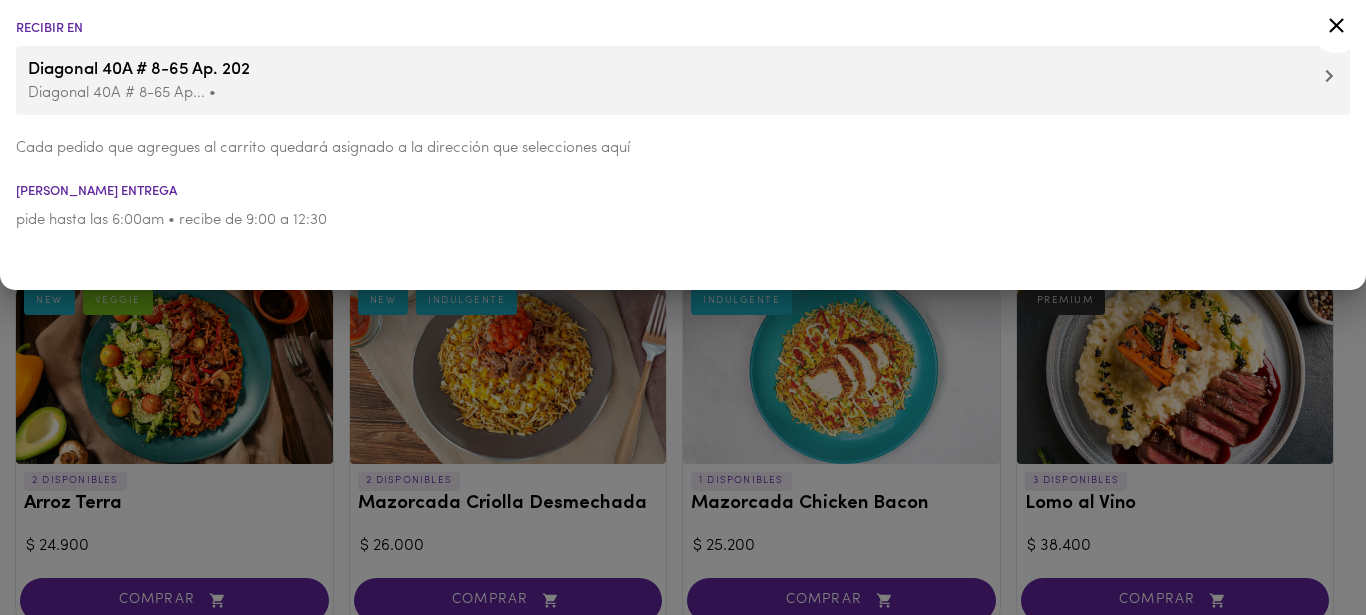 click at bounding box center [683, 307] 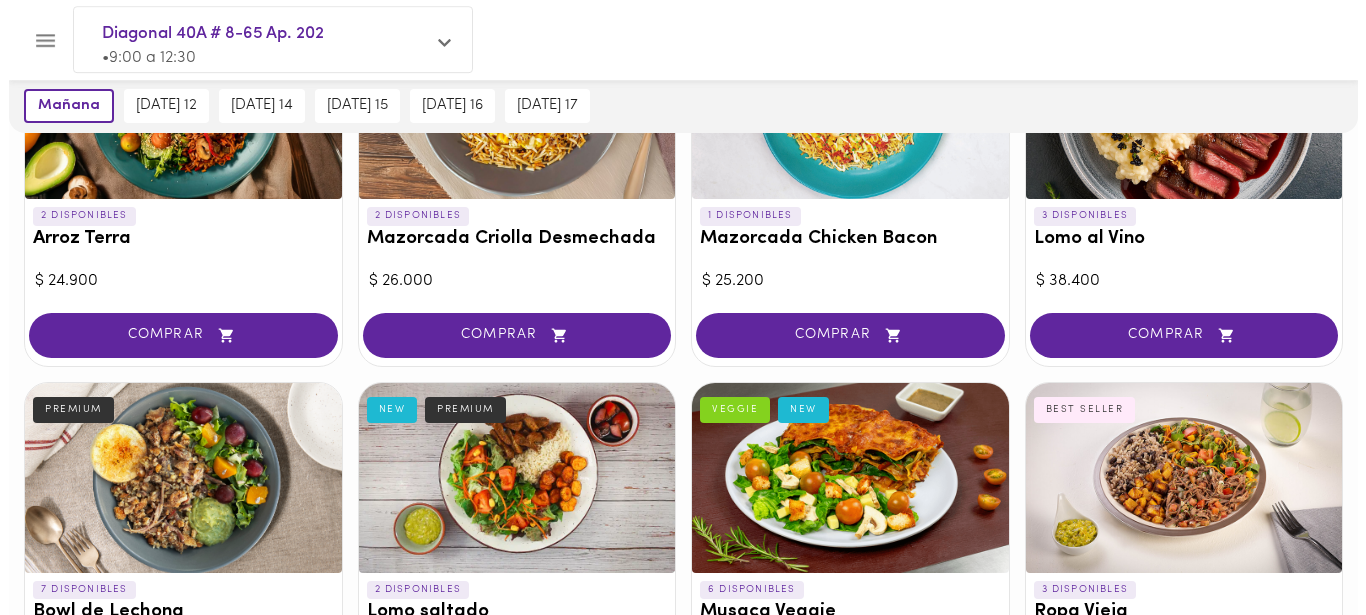scroll, scrollTop: 306, scrollLeft: 0, axis: vertical 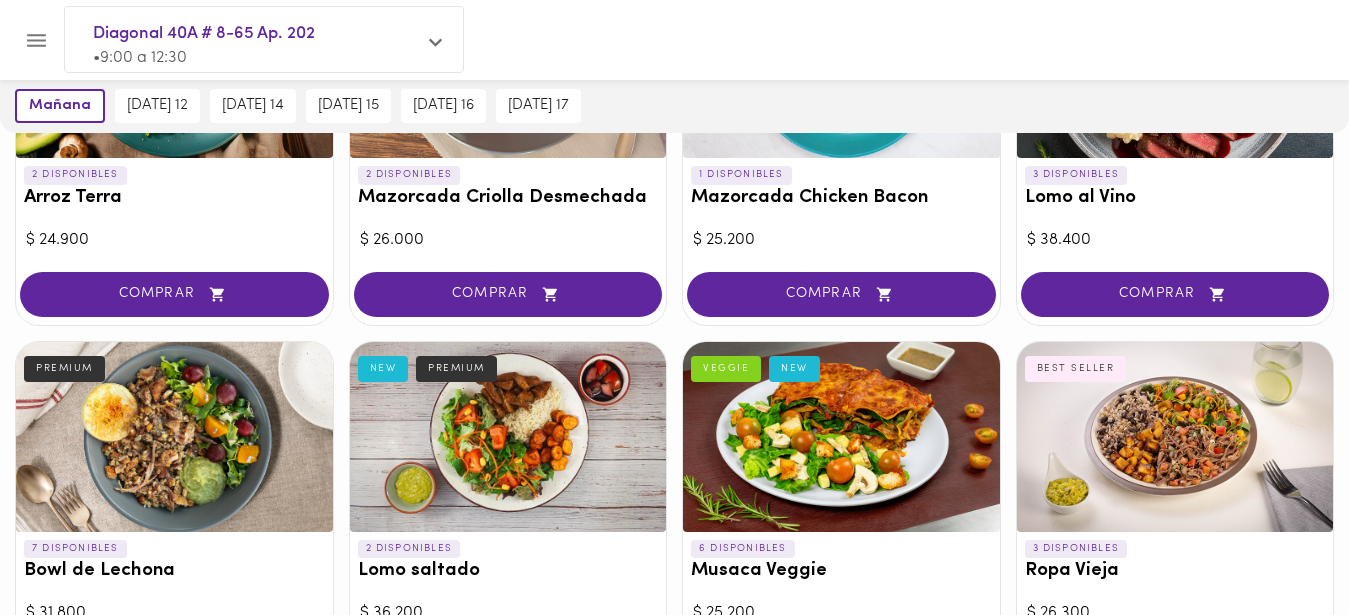 click on "Mazorcada Criolla Desmechada" at bounding box center [508, 198] 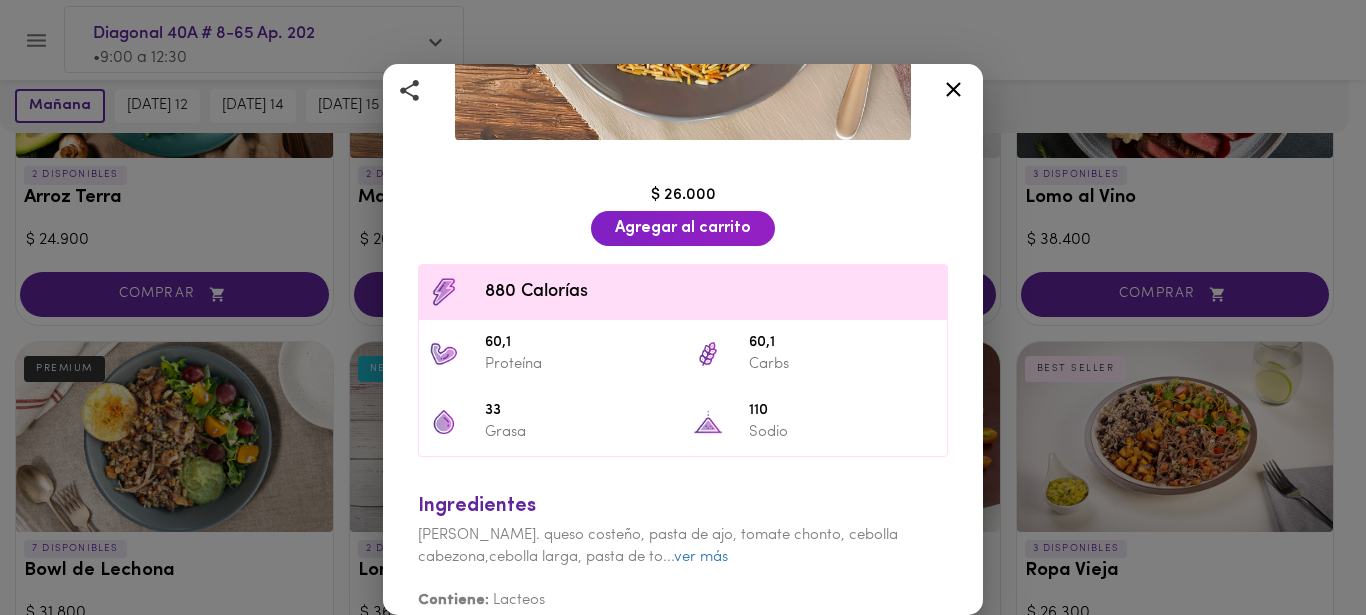 scroll, scrollTop: 340, scrollLeft: 0, axis: vertical 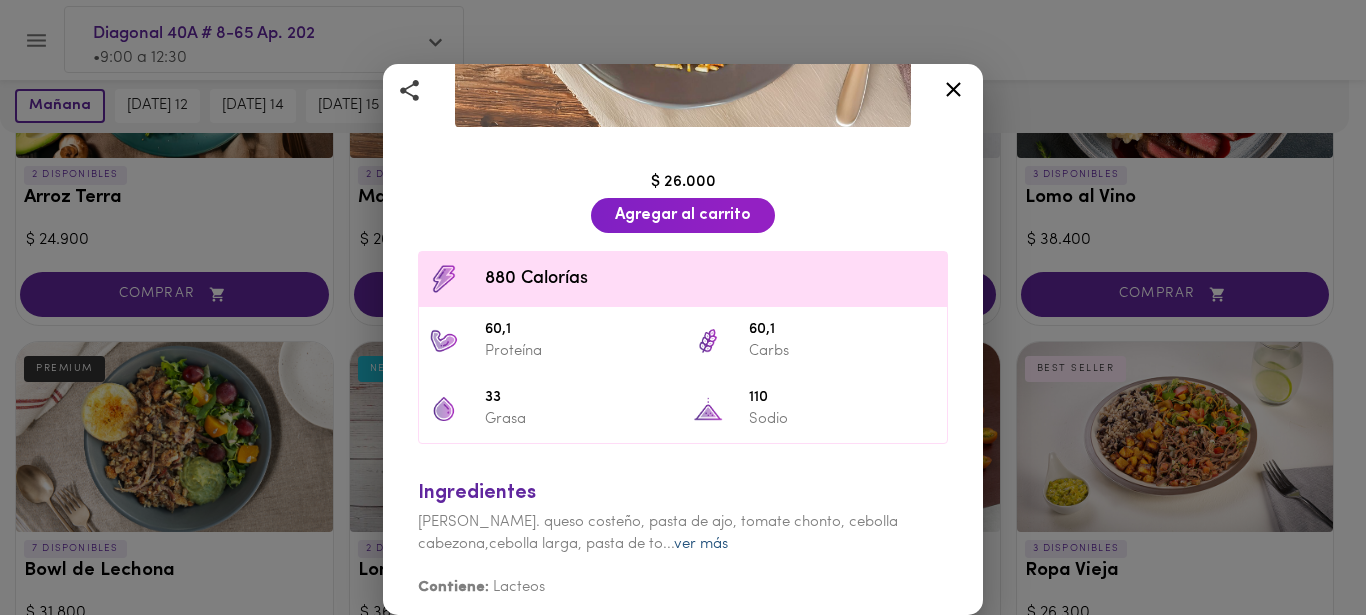 click on "ver más" at bounding box center [701, 544] 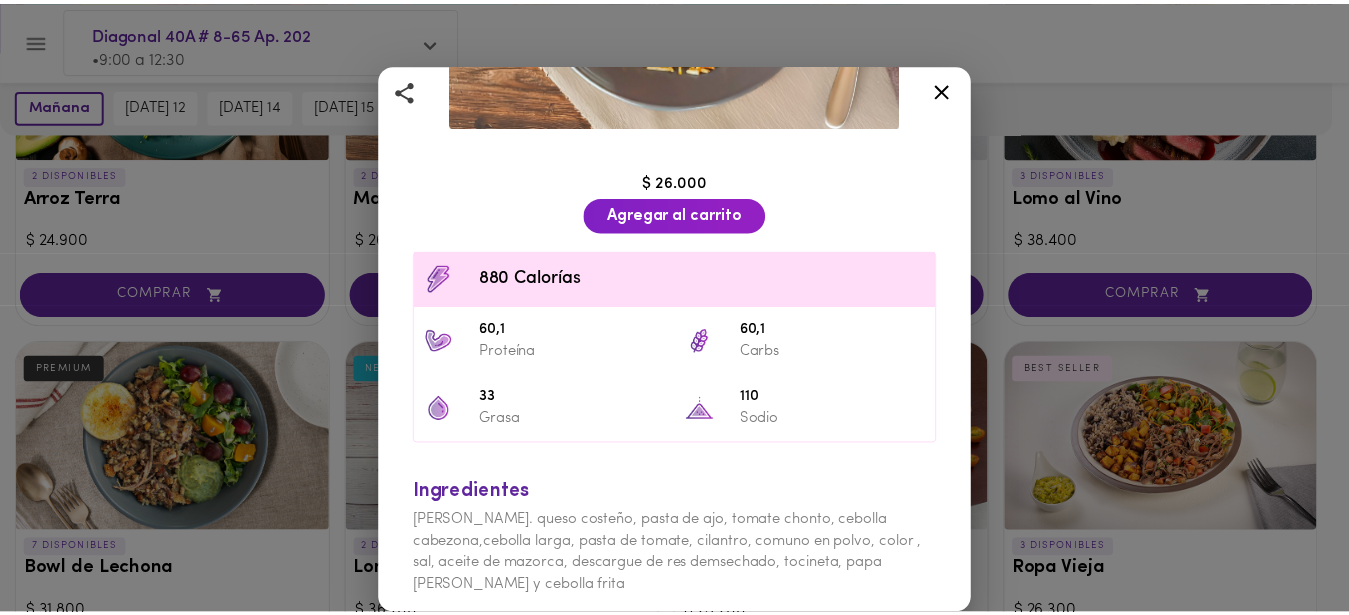 scroll, scrollTop: 382, scrollLeft: 0, axis: vertical 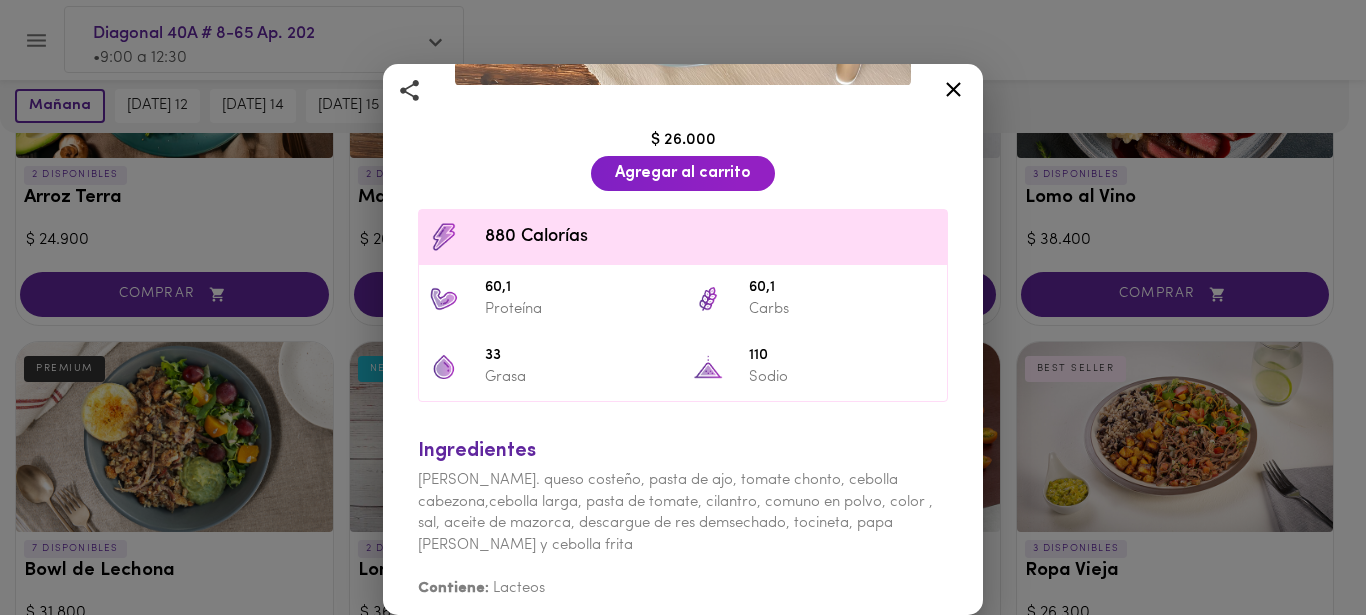 click 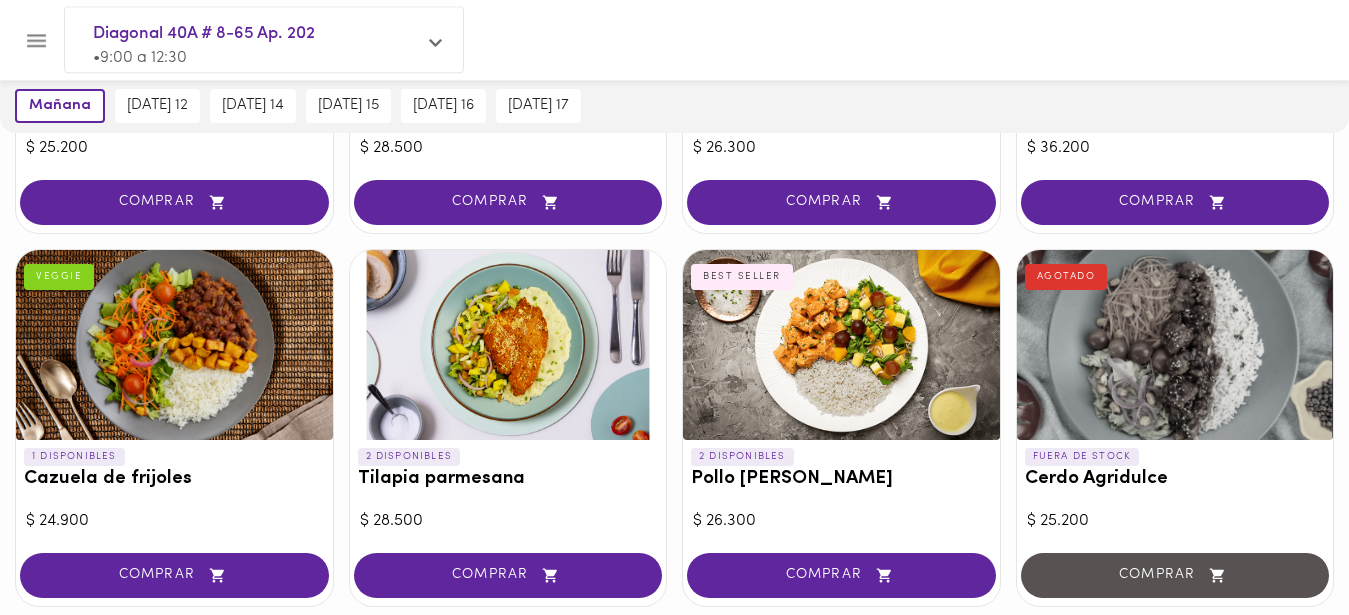 scroll, scrollTop: 1530, scrollLeft: 0, axis: vertical 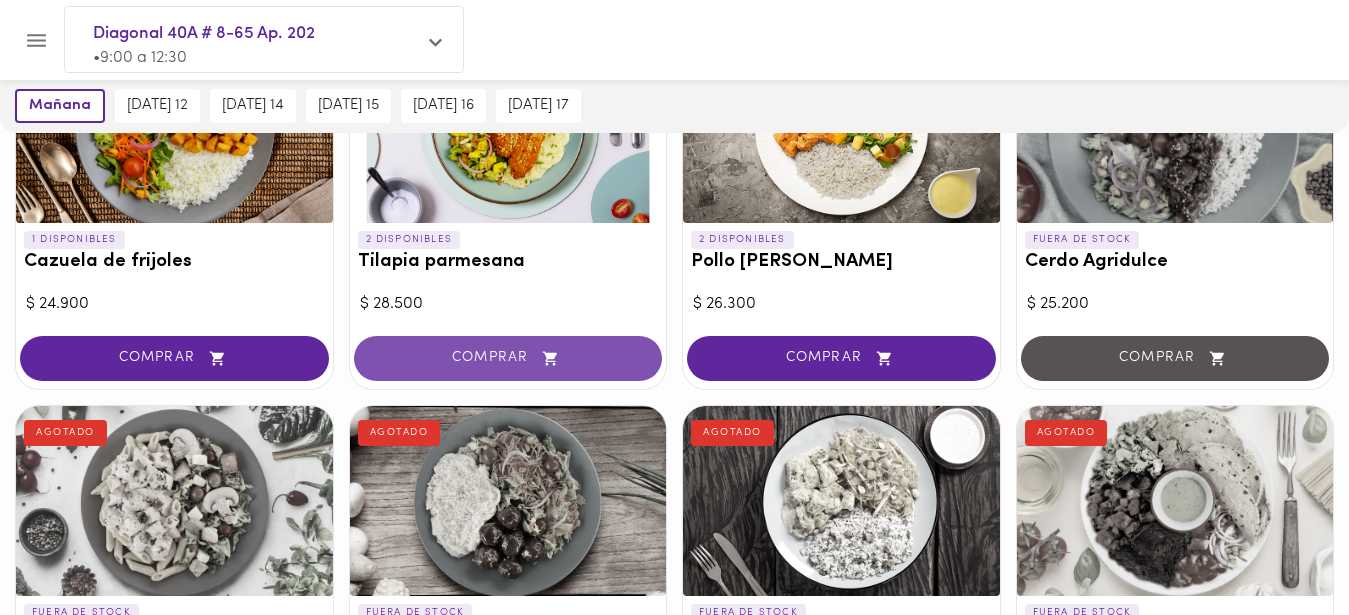 click on "COMPRAR" at bounding box center (508, 358) 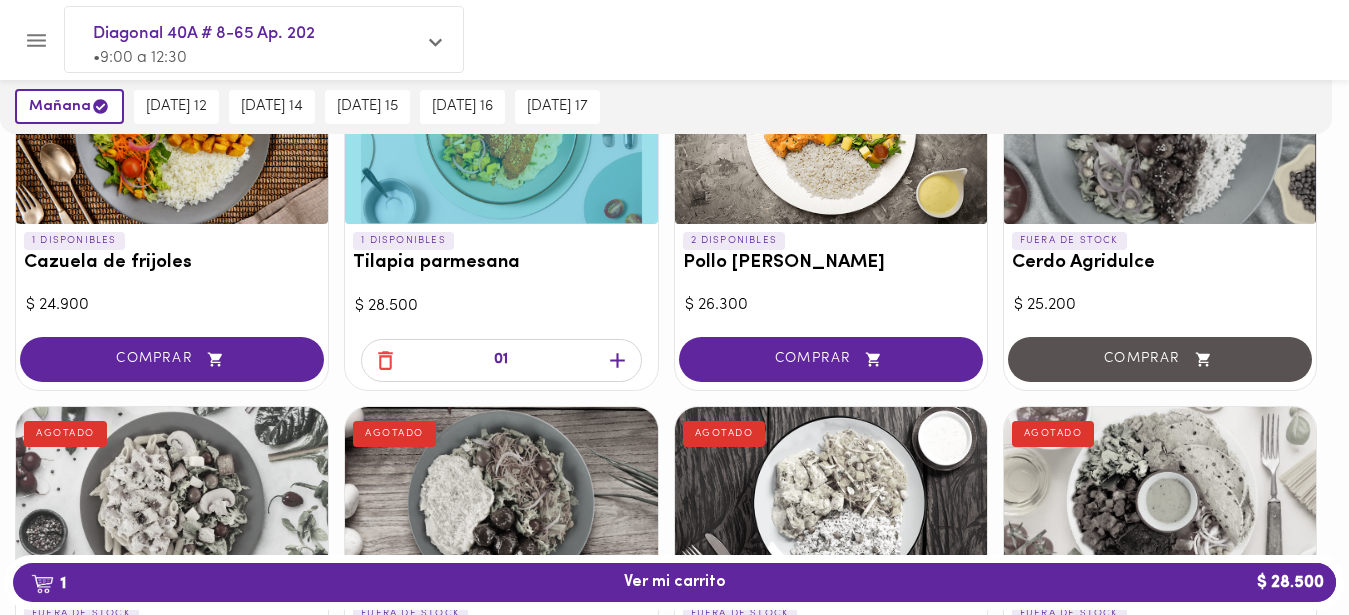 scroll, scrollTop: 1735, scrollLeft: 0, axis: vertical 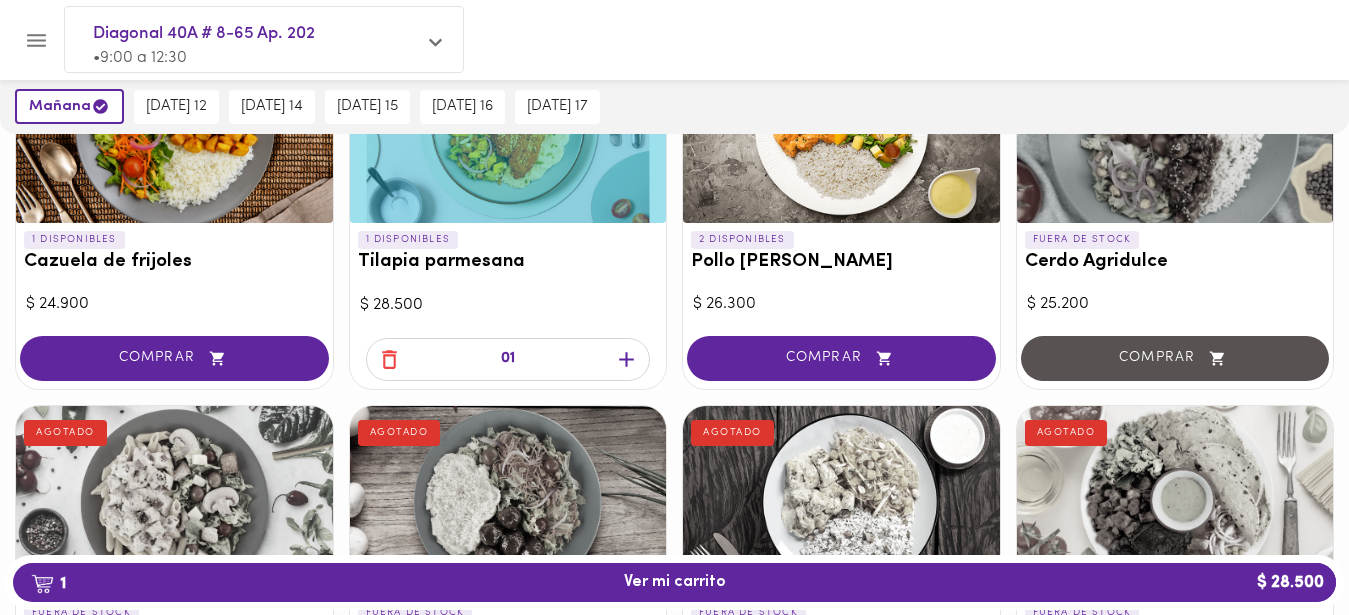 click 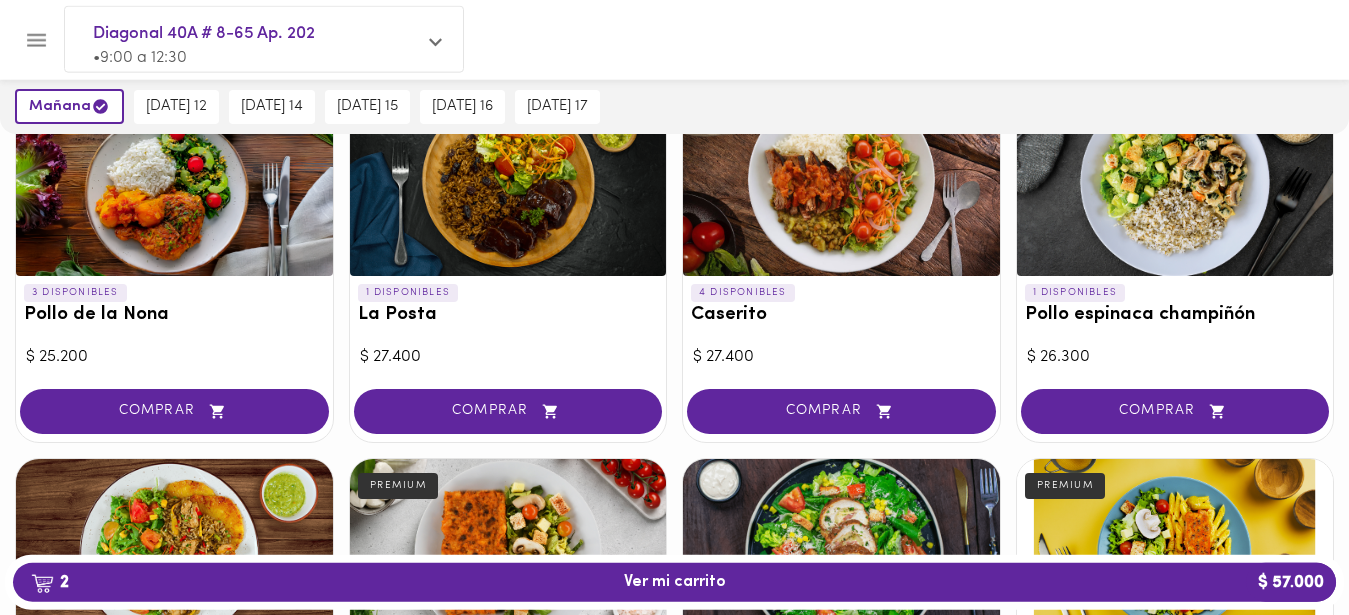 scroll, scrollTop: 715, scrollLeft: 0, axis: vertical 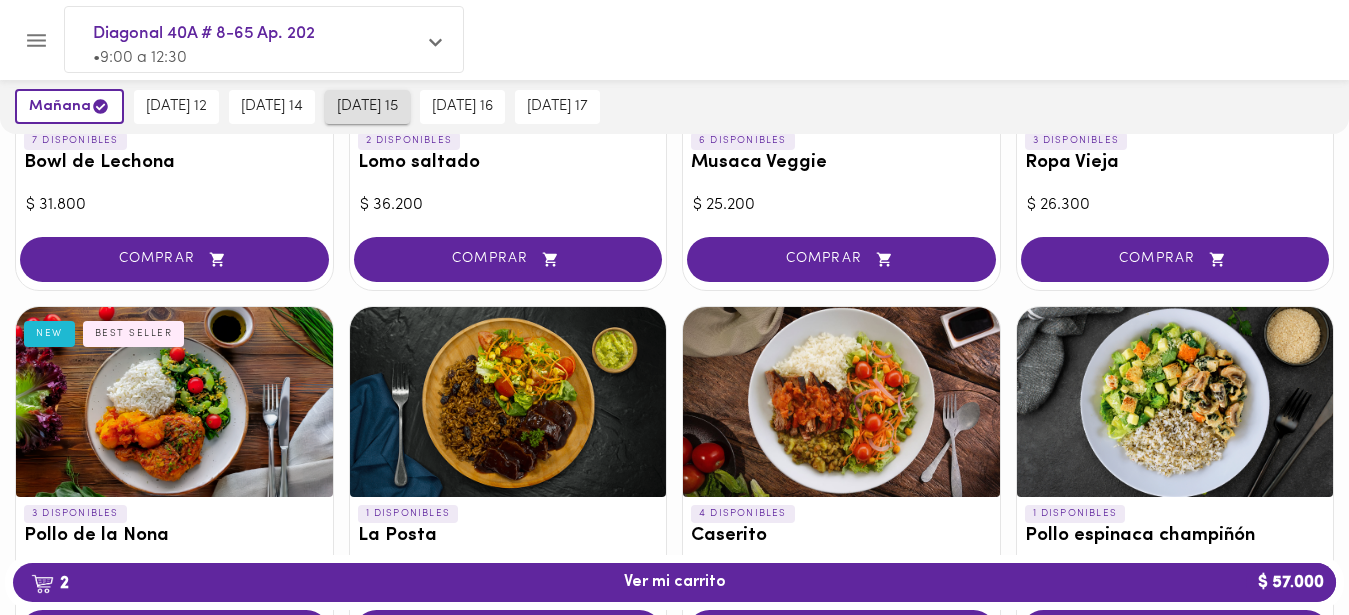 click on "martes 15" at bounding box center [367, 107] 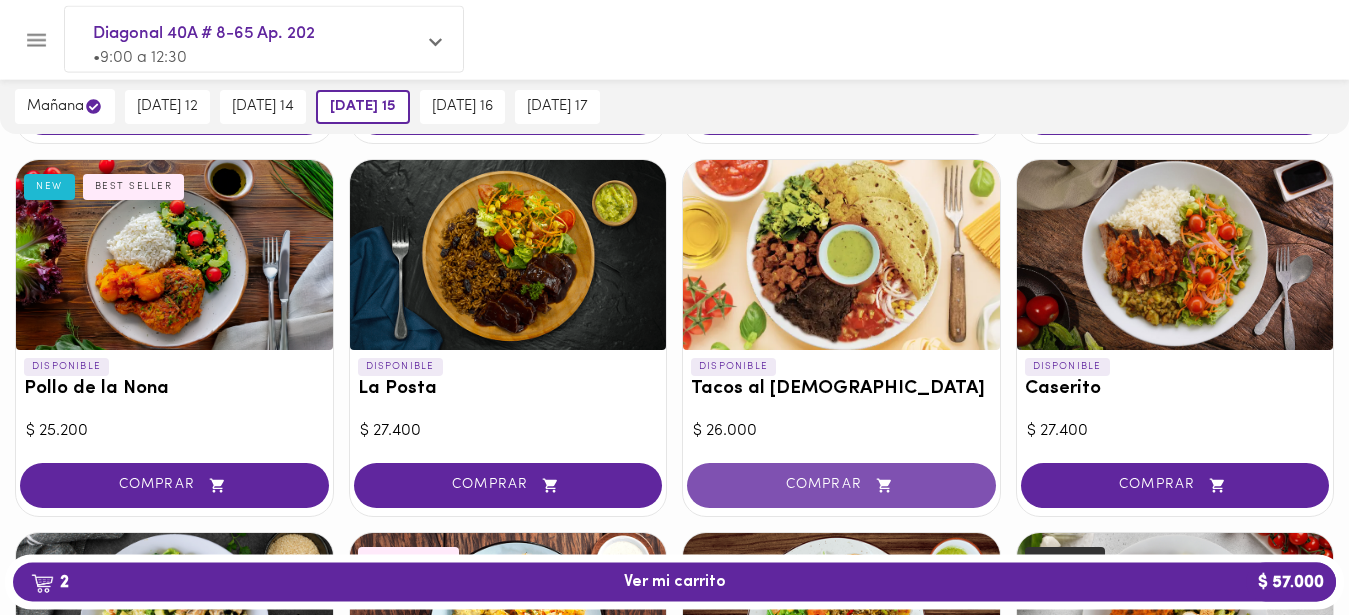 scroll, scrollTop: 919, scrollLeft: 0, axis: vertical 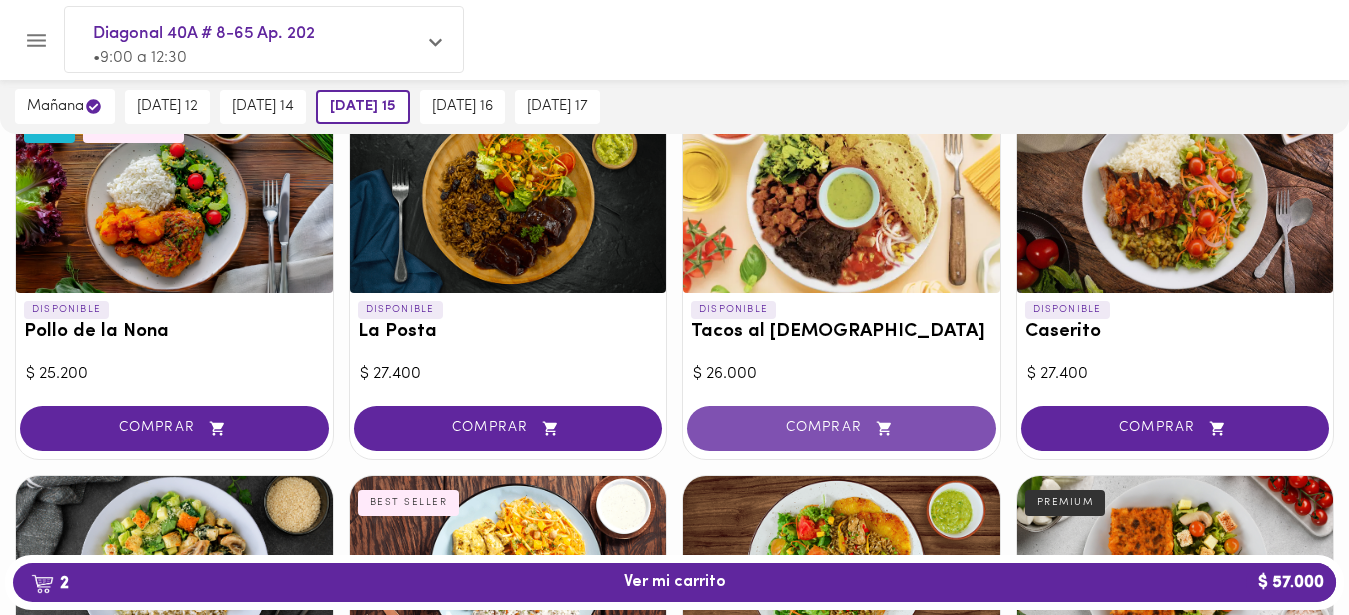 click on "COMPRAR" at bounding box center (841, 428) 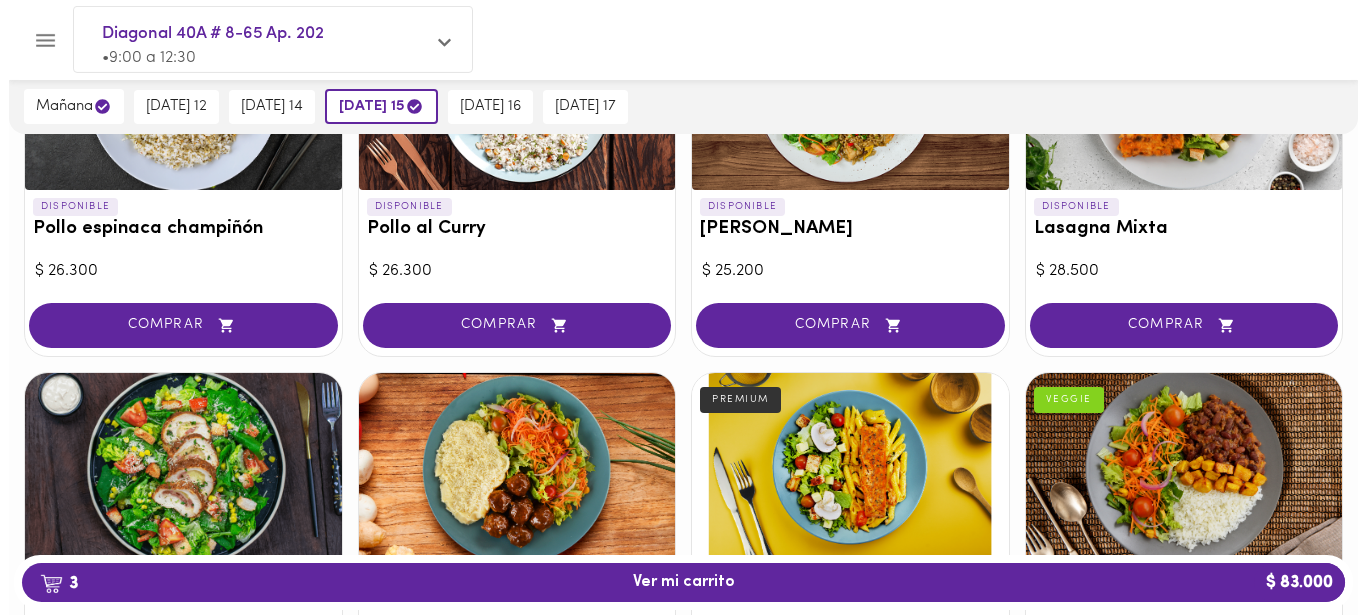 scroll, scrollTop: 990, scrollLeft: 0, axis: vertical 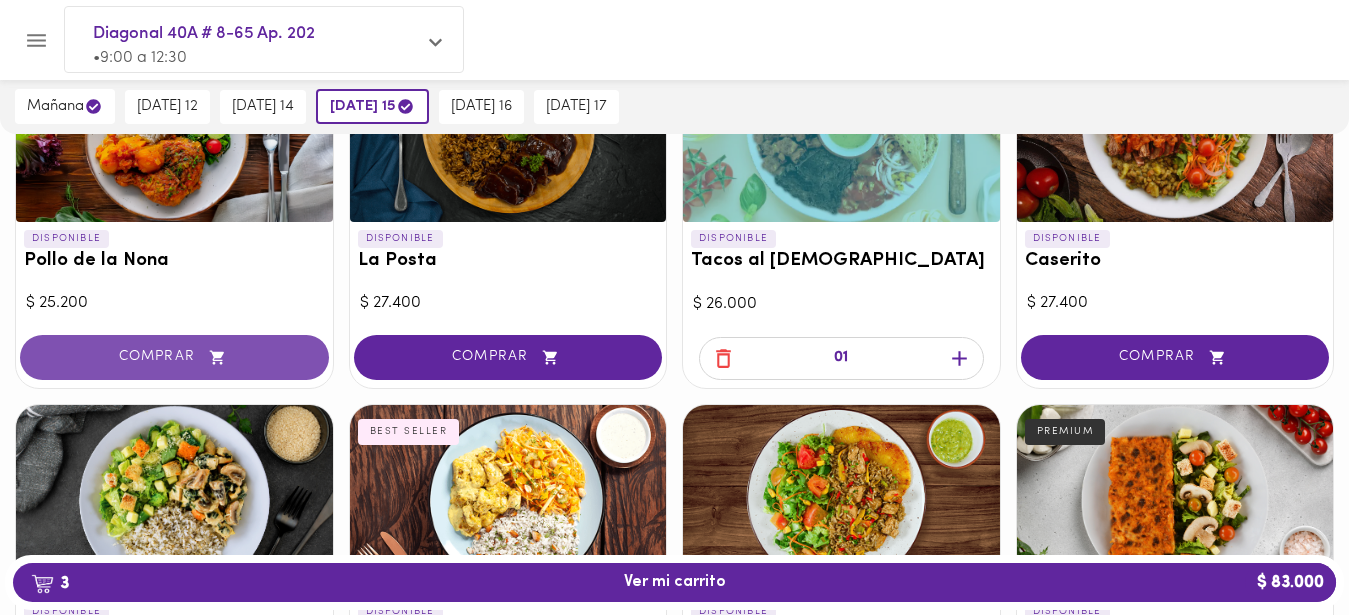 click on "COMPRAR" at bounding box center [174, 357] 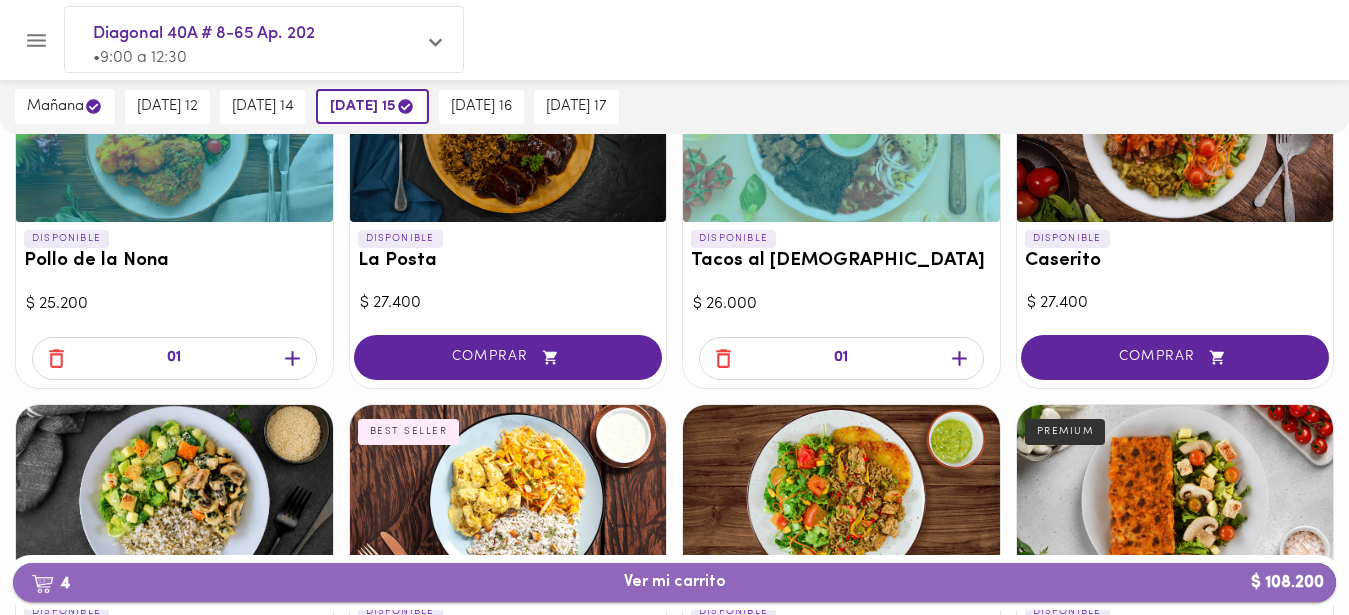click on "4 Ver mi carrito $ 108.200" at bounding box center [674, 582] 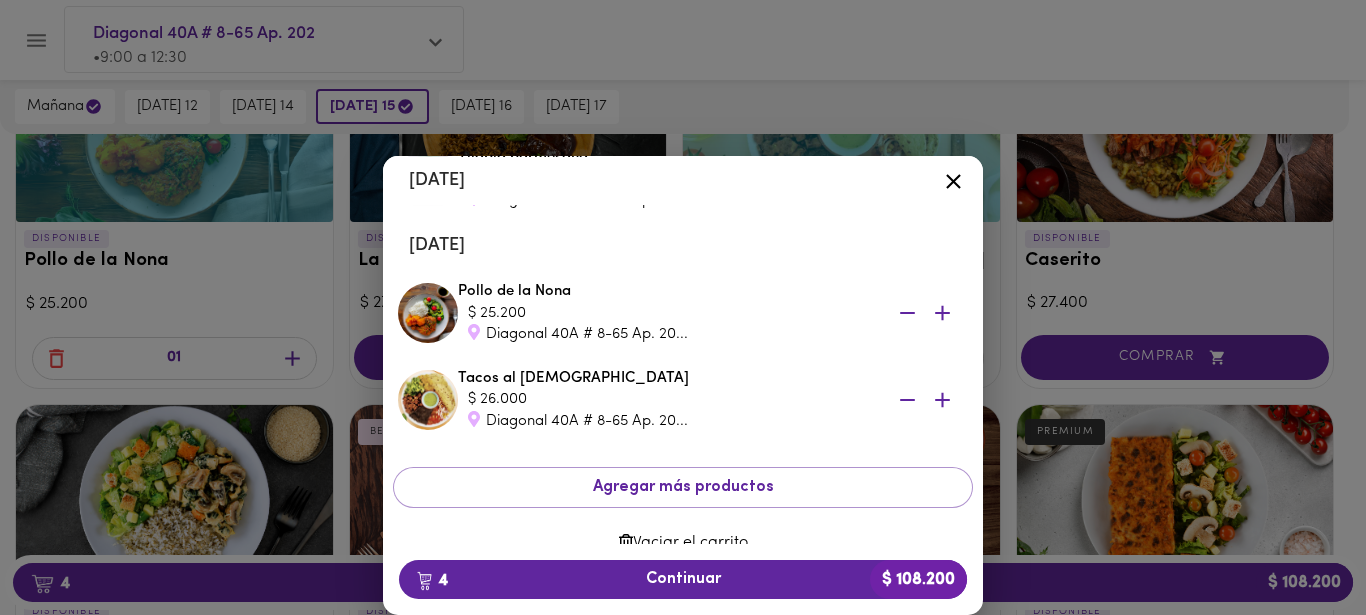 scroll, scrollTop: 240, scrollLeft: 0, axis: vertical 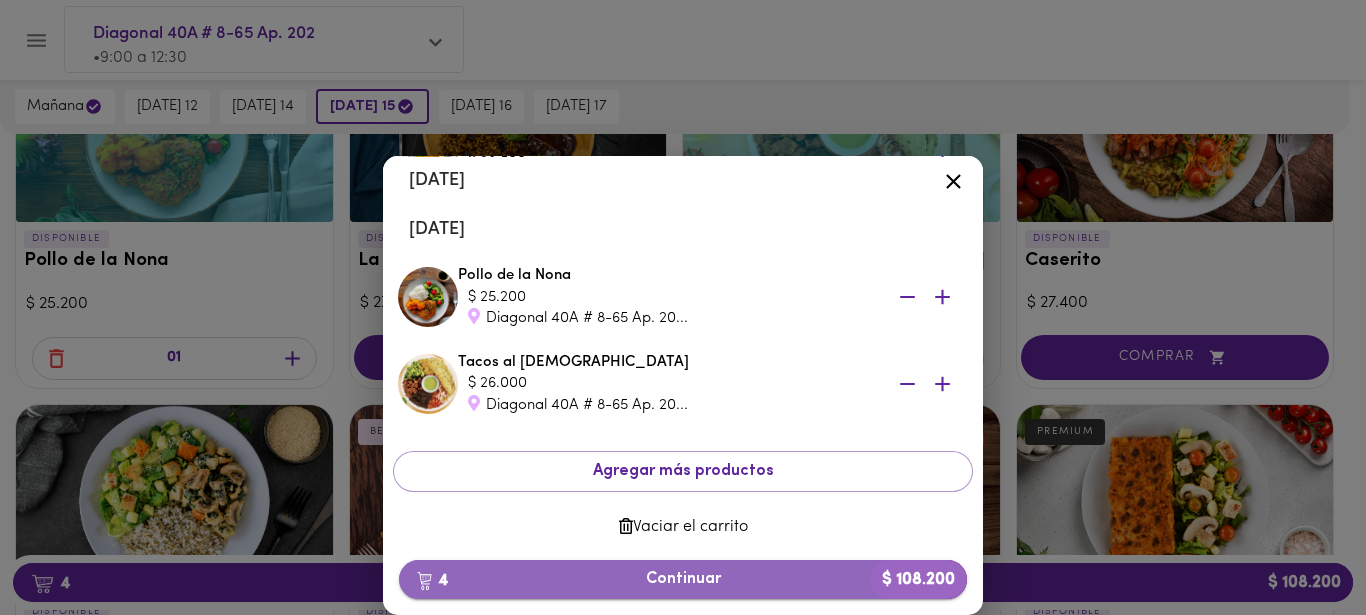 click on "4 Continuar $ 108.200" at bounding box center [683, 579] 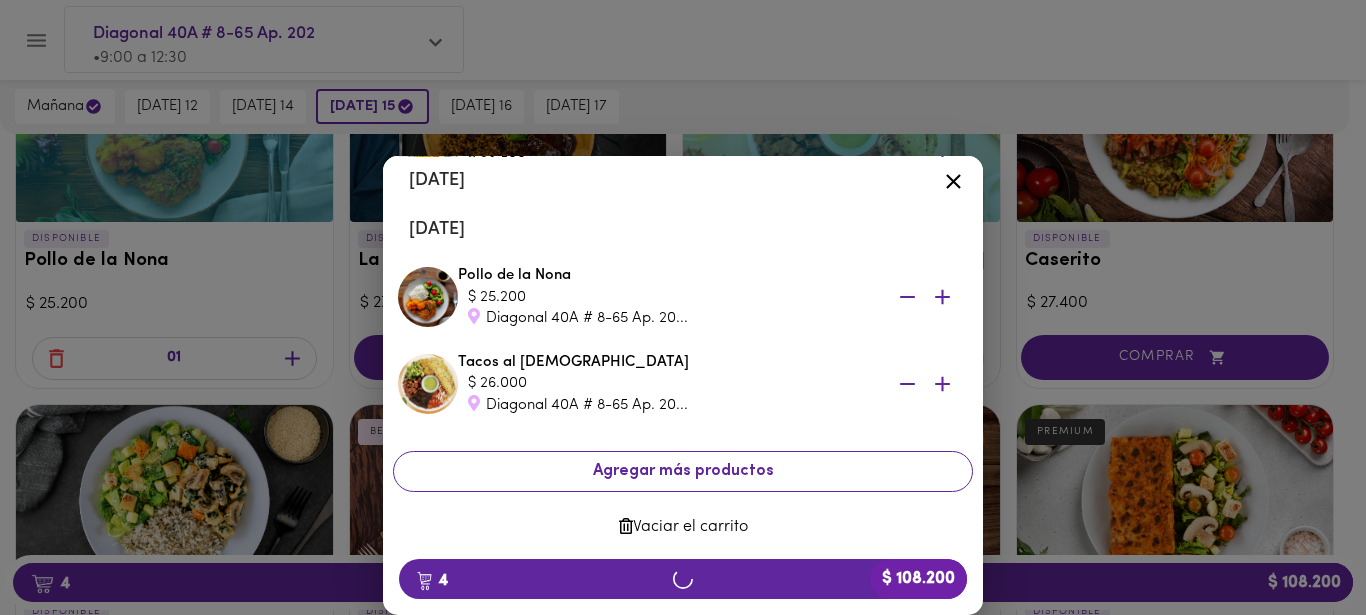 click on "Agregar más productos" at bounding box center (683, 471) 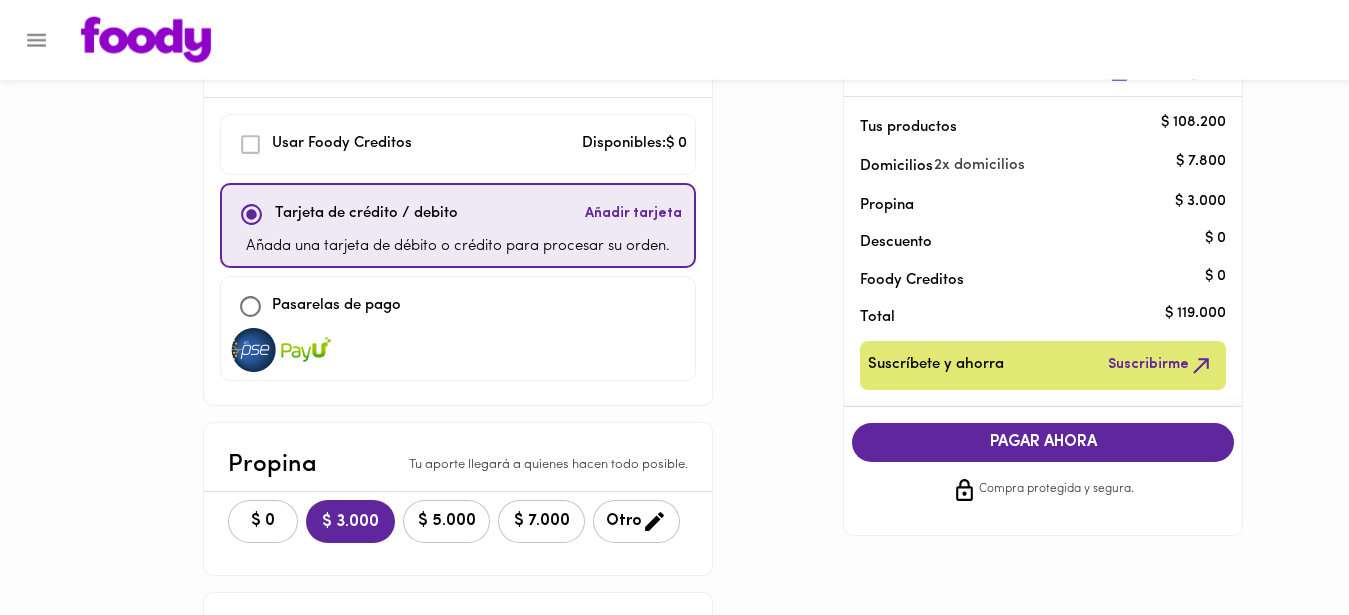 scroll, scrollTop: 204, scrollLeft: 0, axis: vertical 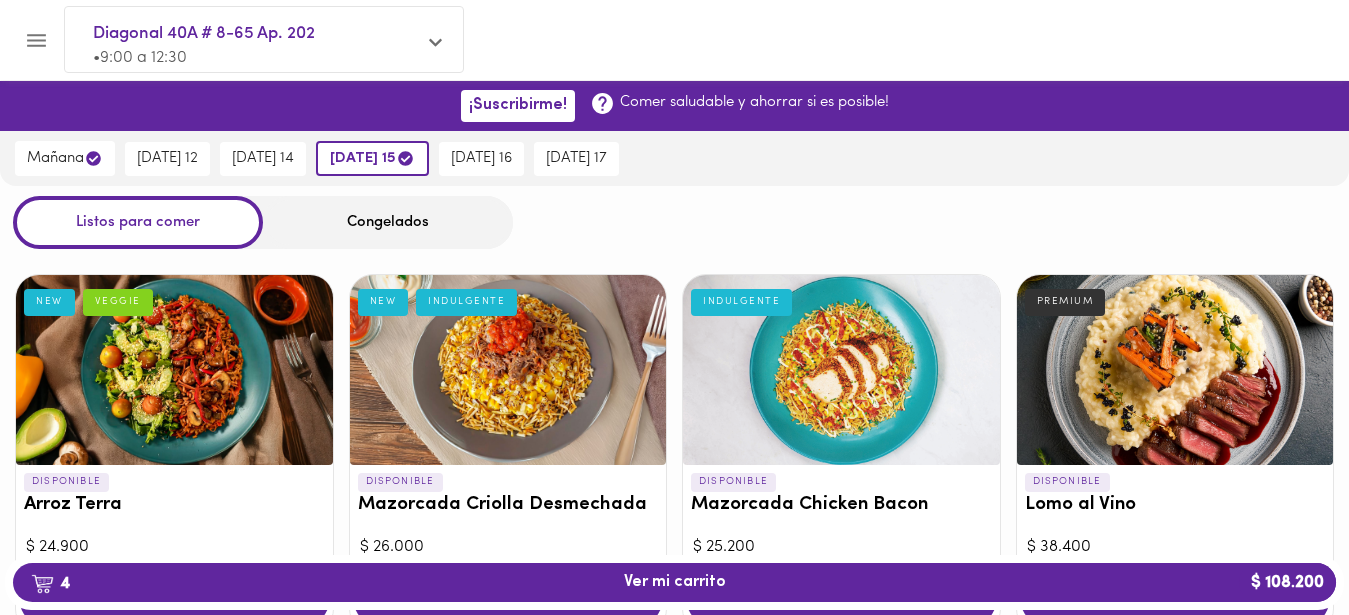 click on "Congelados" at bounding box center (388, 222) 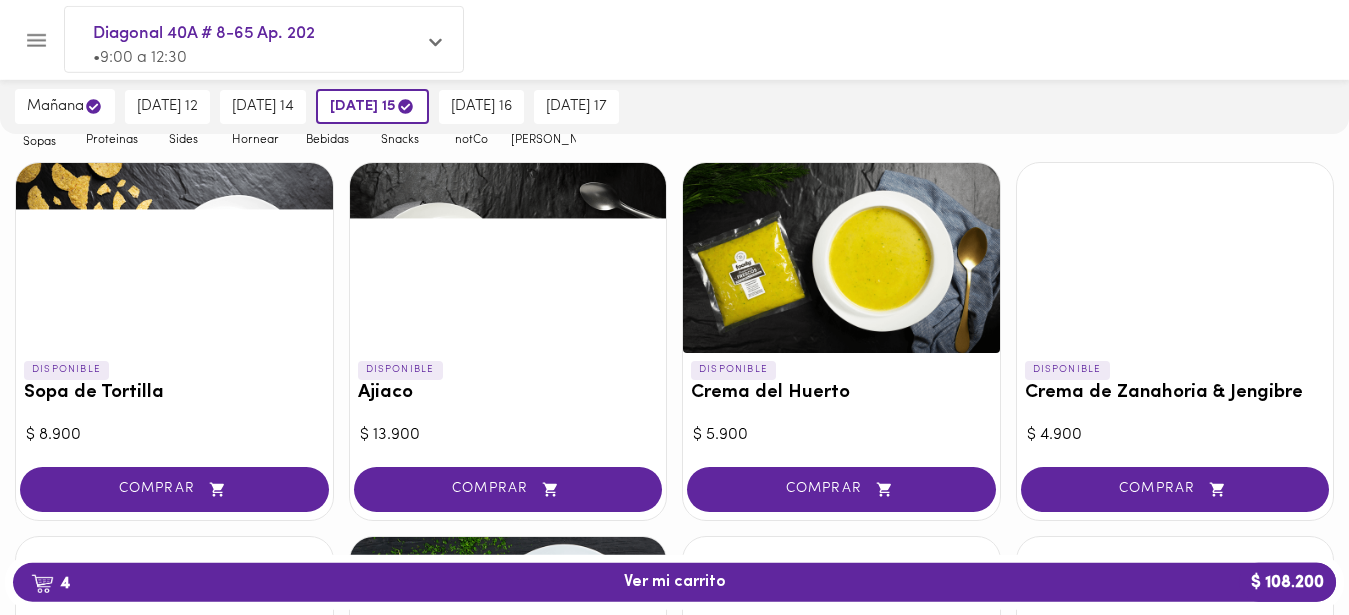 scroll, scrollTop: 204, scrollLeft: 0, axis: vertical 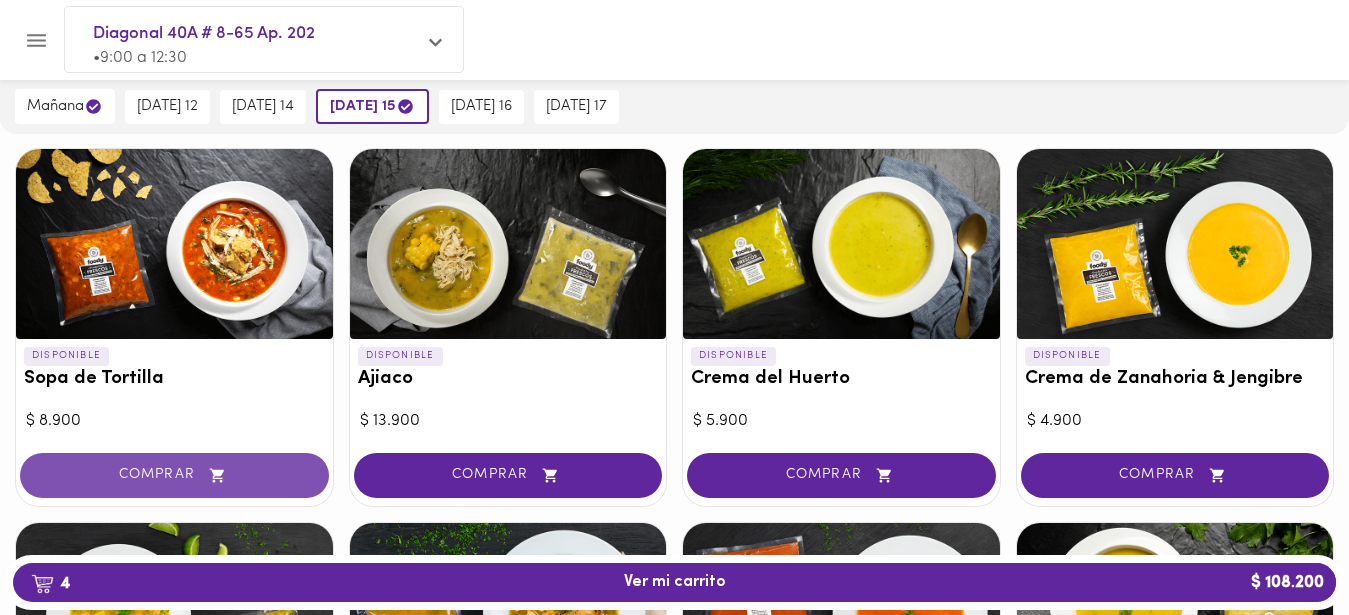 click on "COMPRAR" at bounding box center [174, 475] 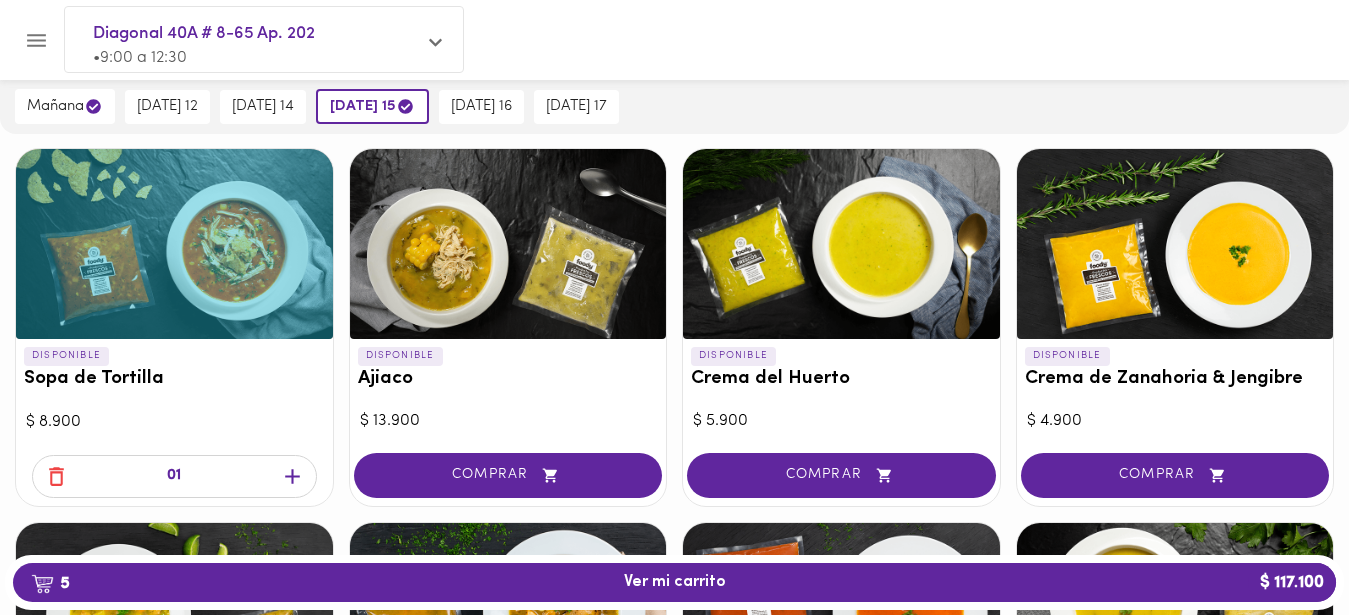 click 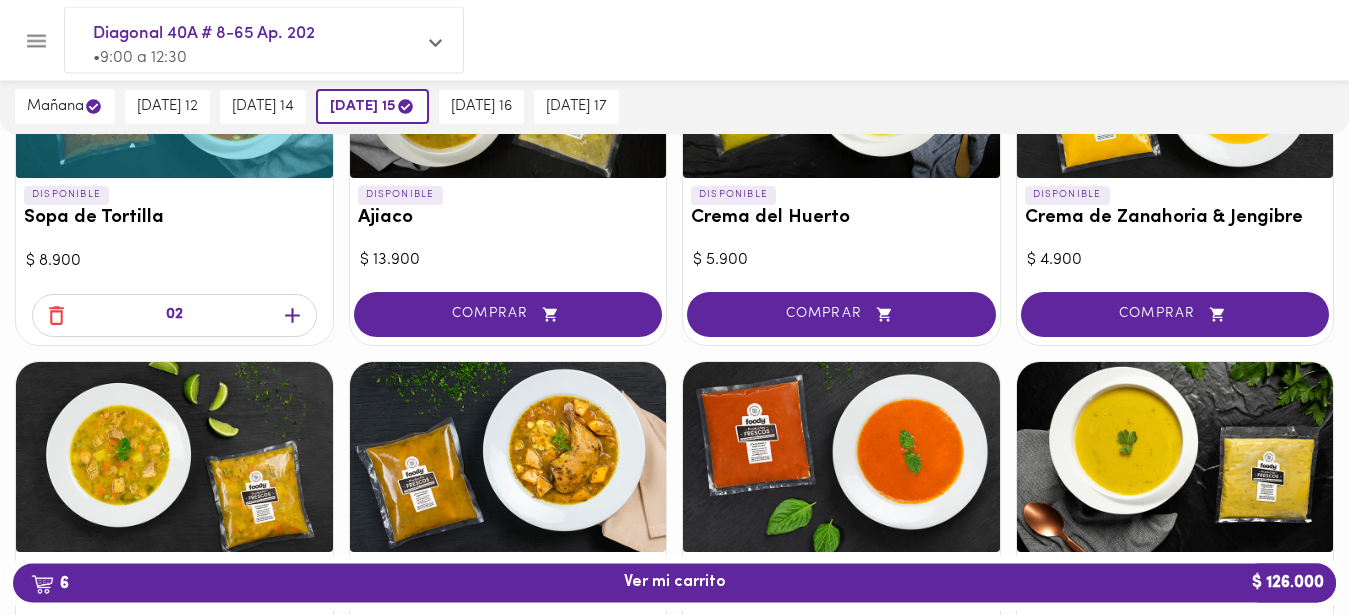 scroll, scrollTop: 408, scrollLeft: 0, axis: vertical 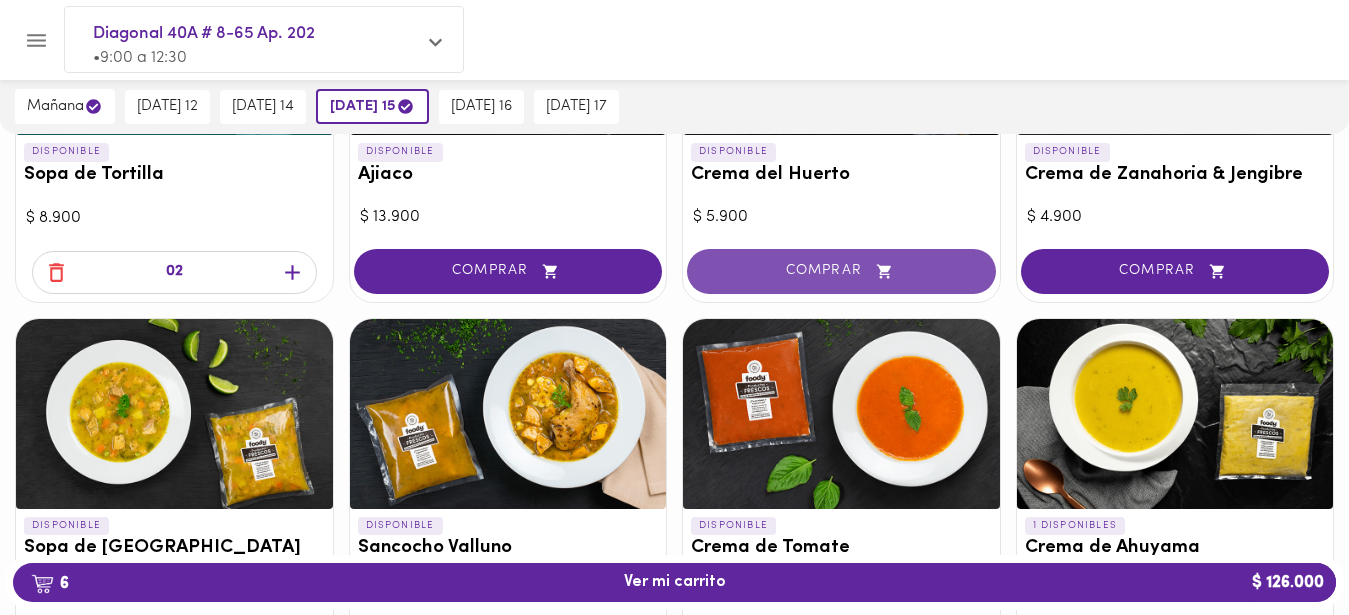 click on "COMPRAR" at bounding box center [841, 271] 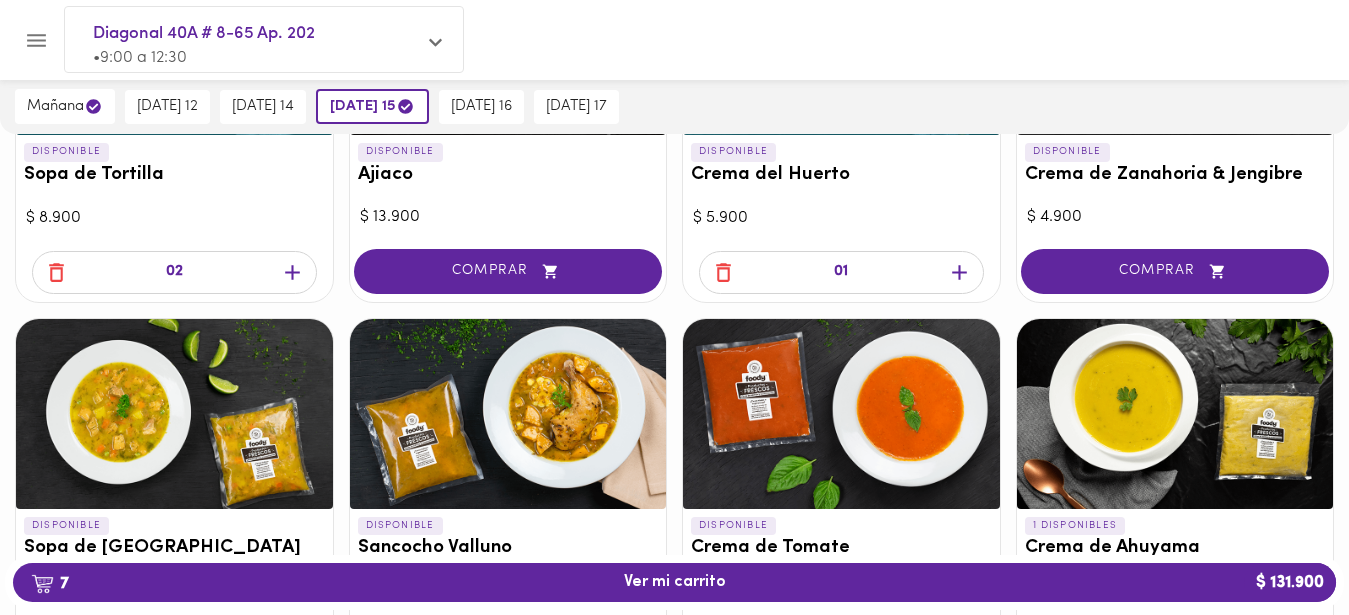 click 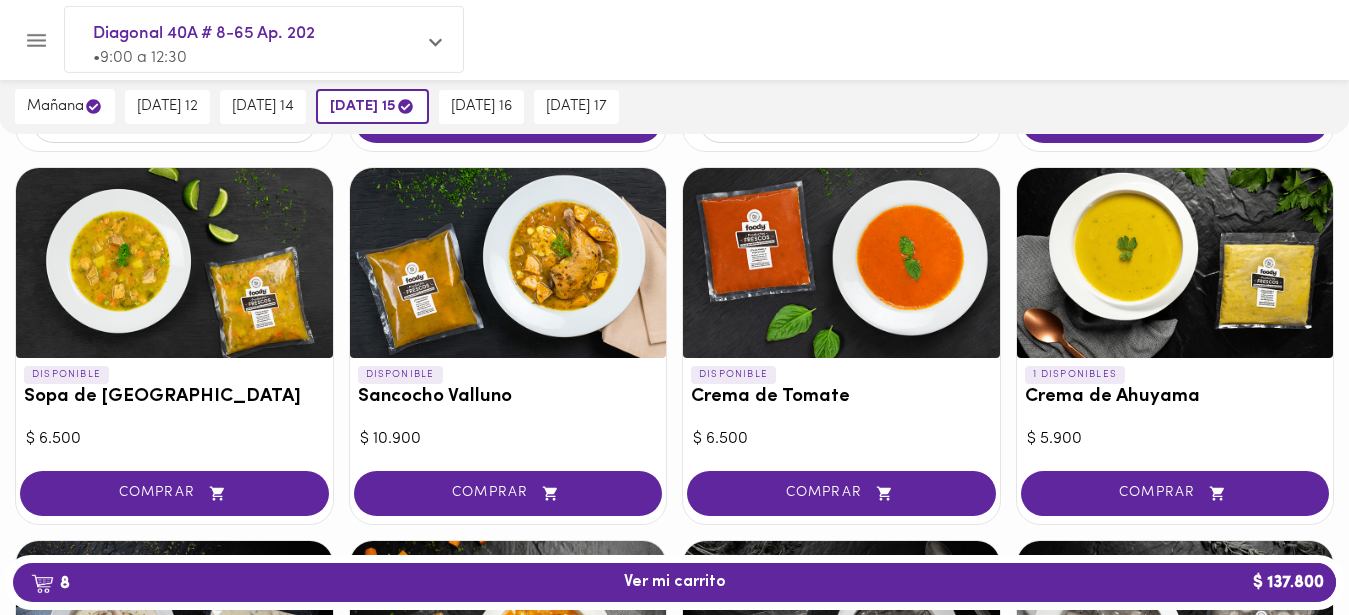 scroll, scrollTop: 612, scrollLeft: 0, axis: vertical 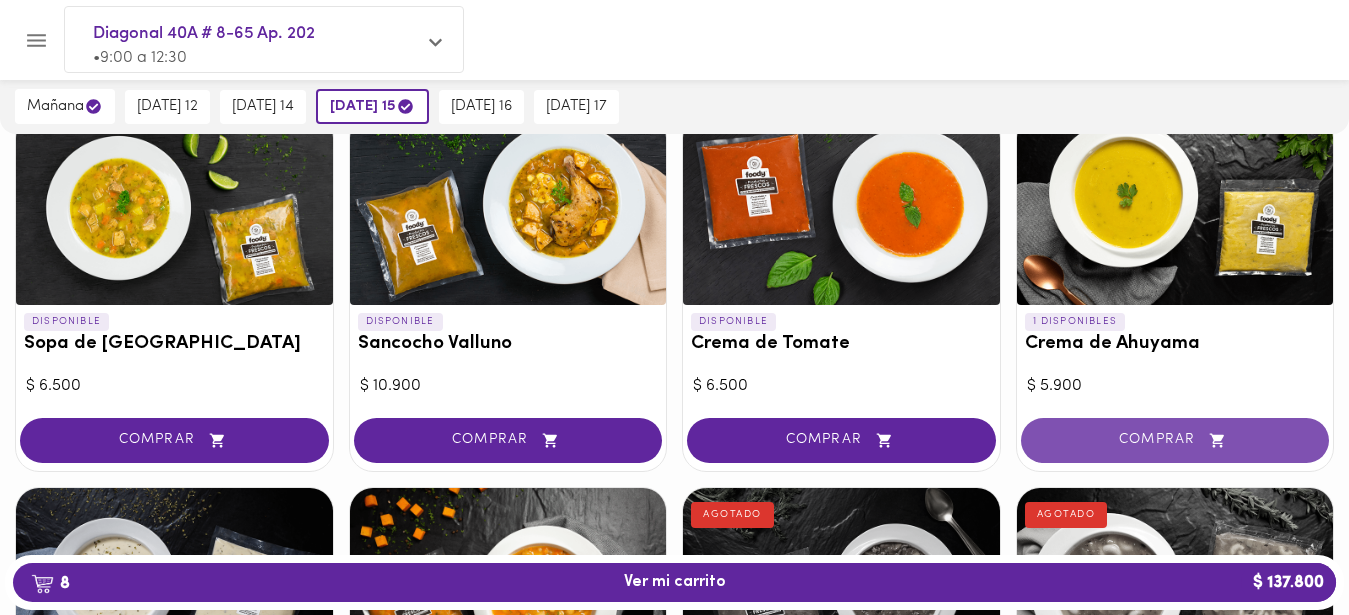 click on "COMPRAR" at bounding box center (1175, 440) 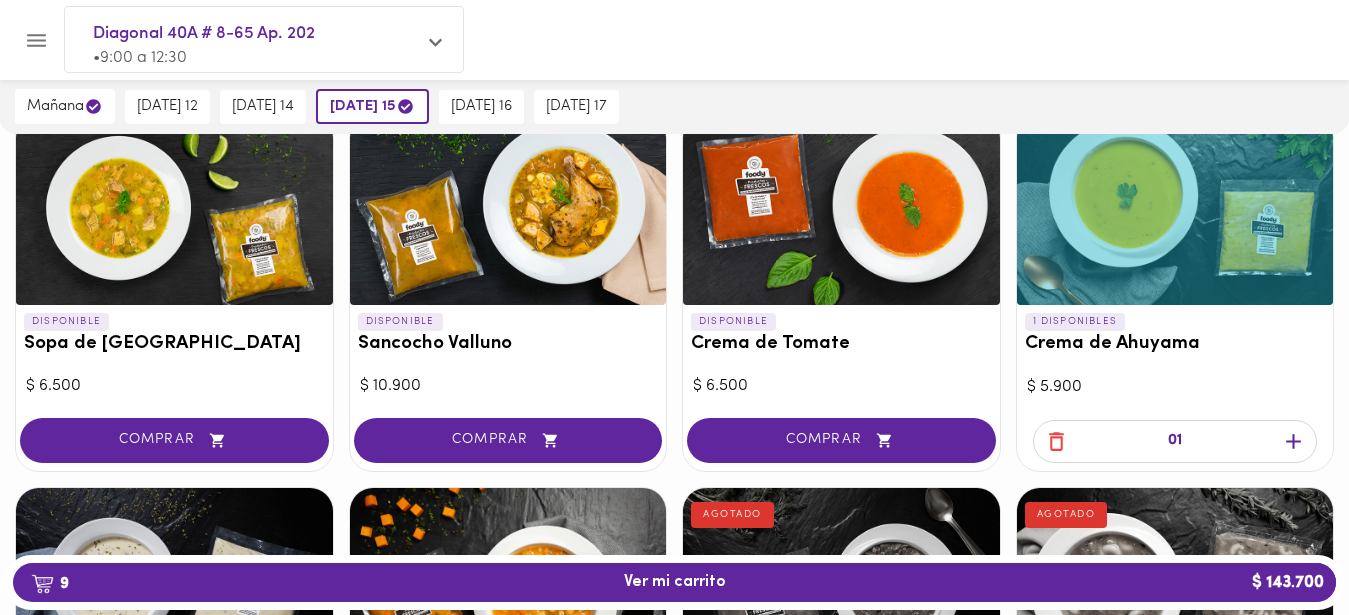 click 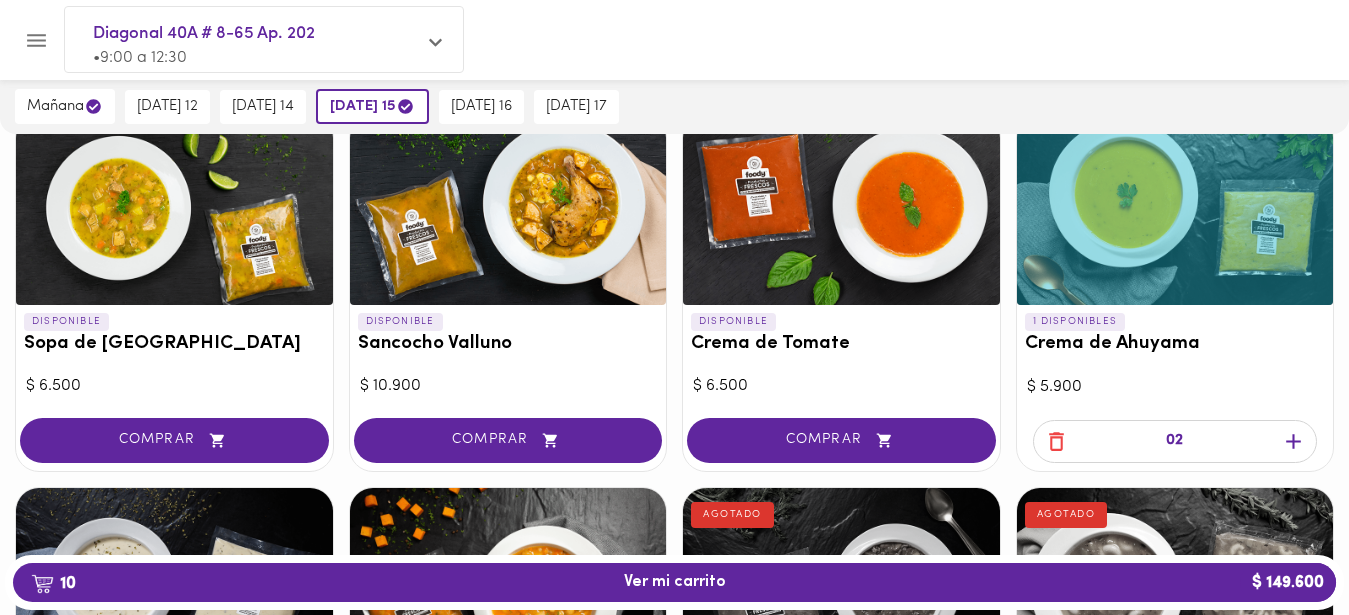 scroll, scrollTop: 714, scrollLeft: 0, axis: vertical 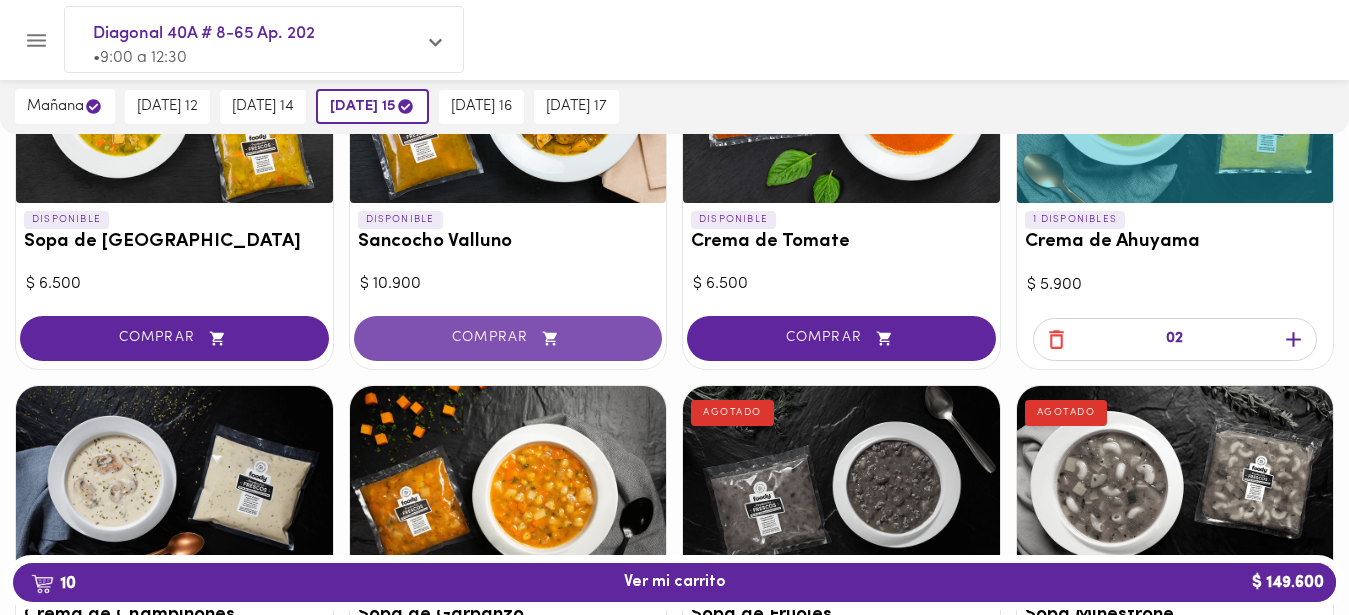 click on "COMPRAR" at bounding box center [508, 338] 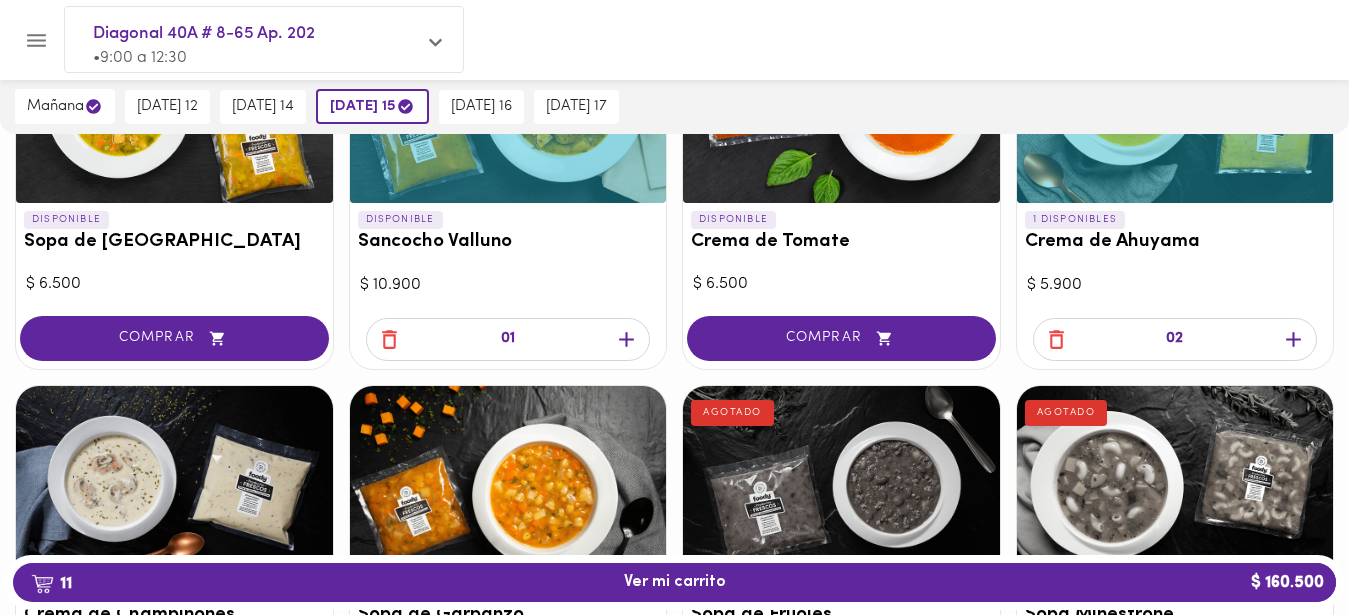 click 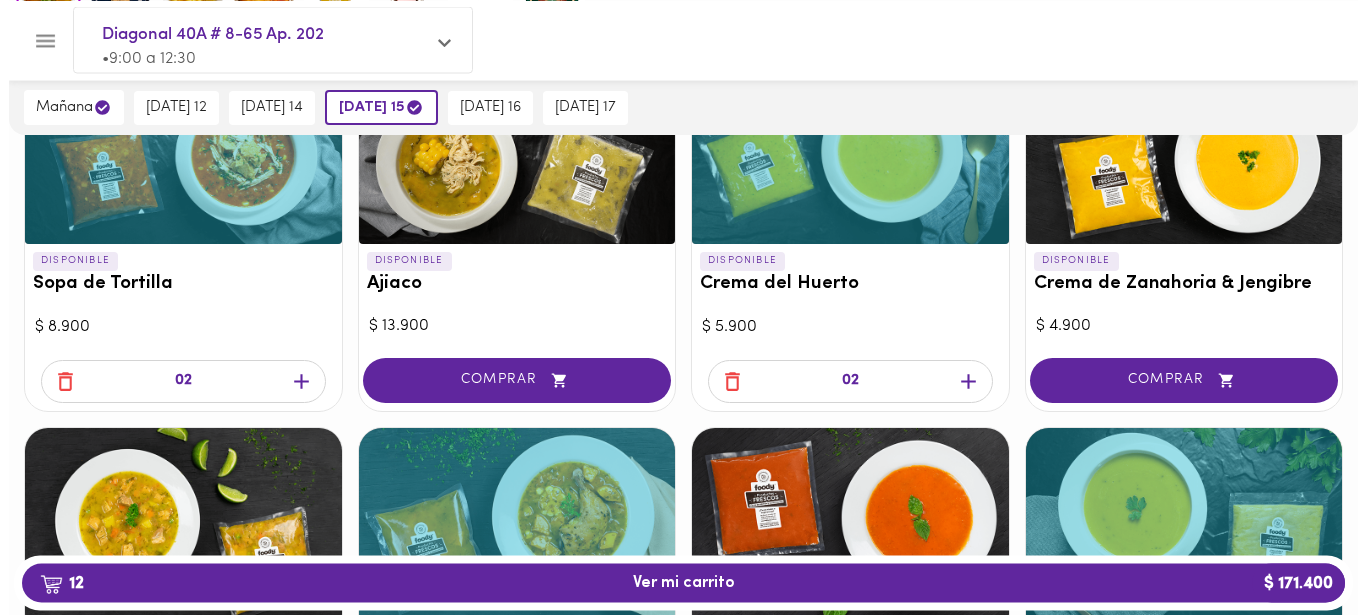 scroll, scrollTop: 306, scrollLeft: 0, axis: vertical 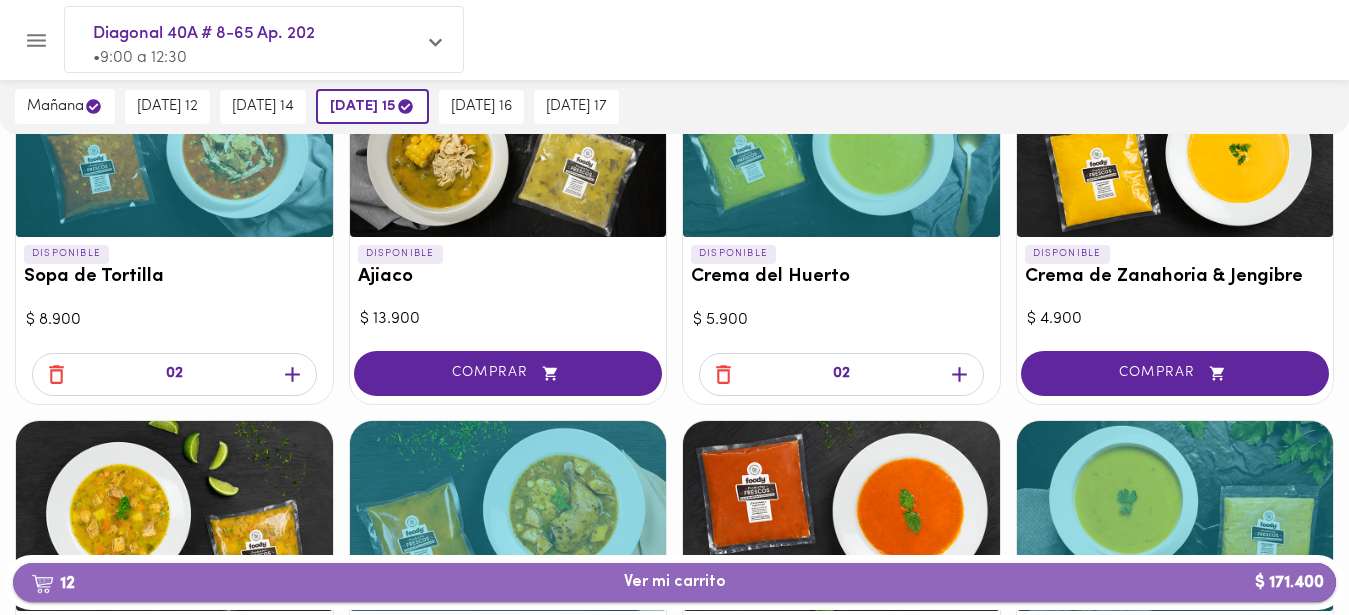 click on "12 Ver mi carrito $ 171.400" at bounding box center [674, 582] 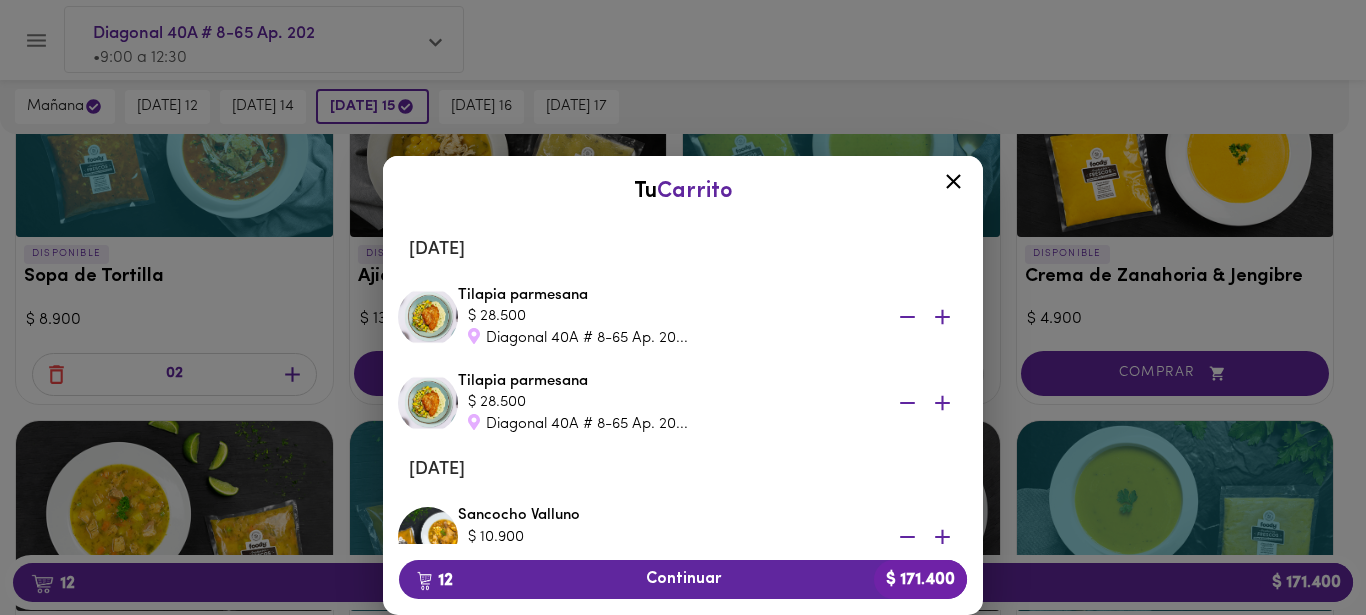 scroll, scrollTop: 120, scrollLeft: 0, axis: vertical 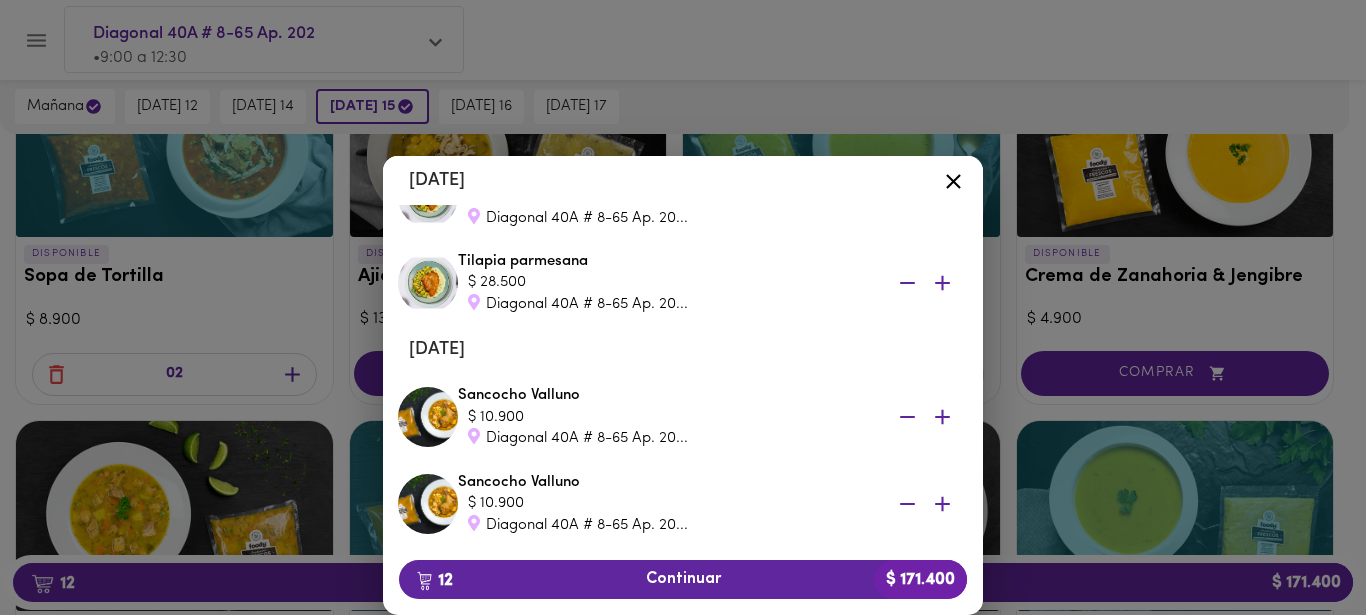 click 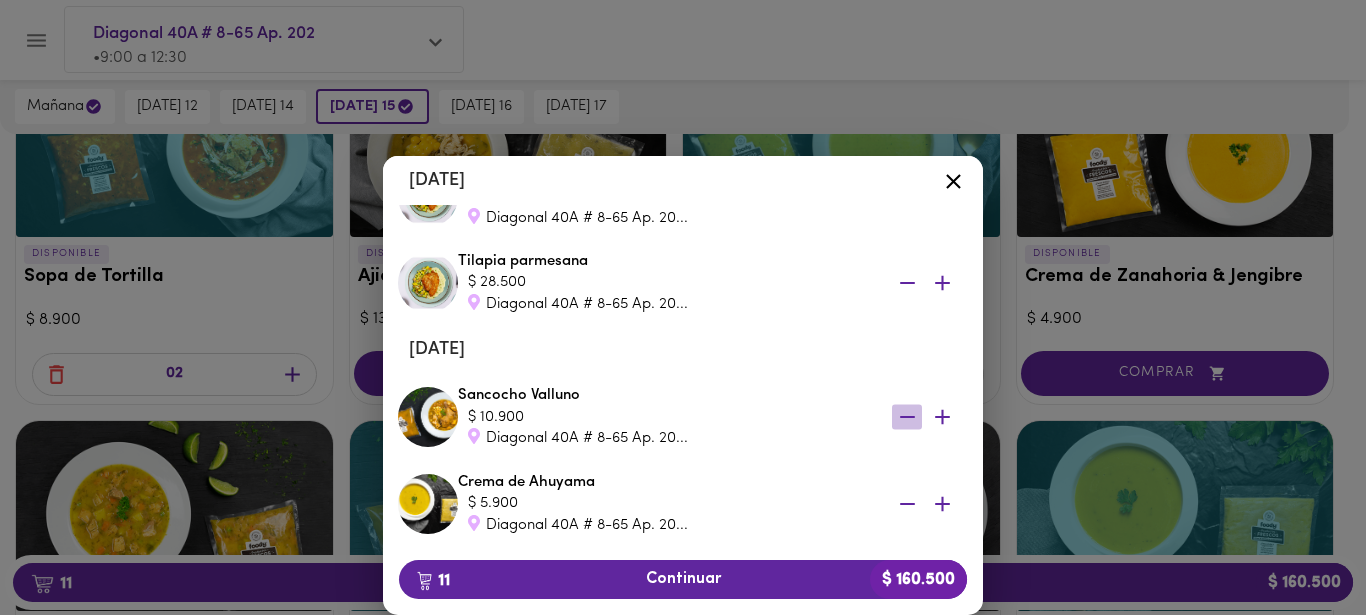 click 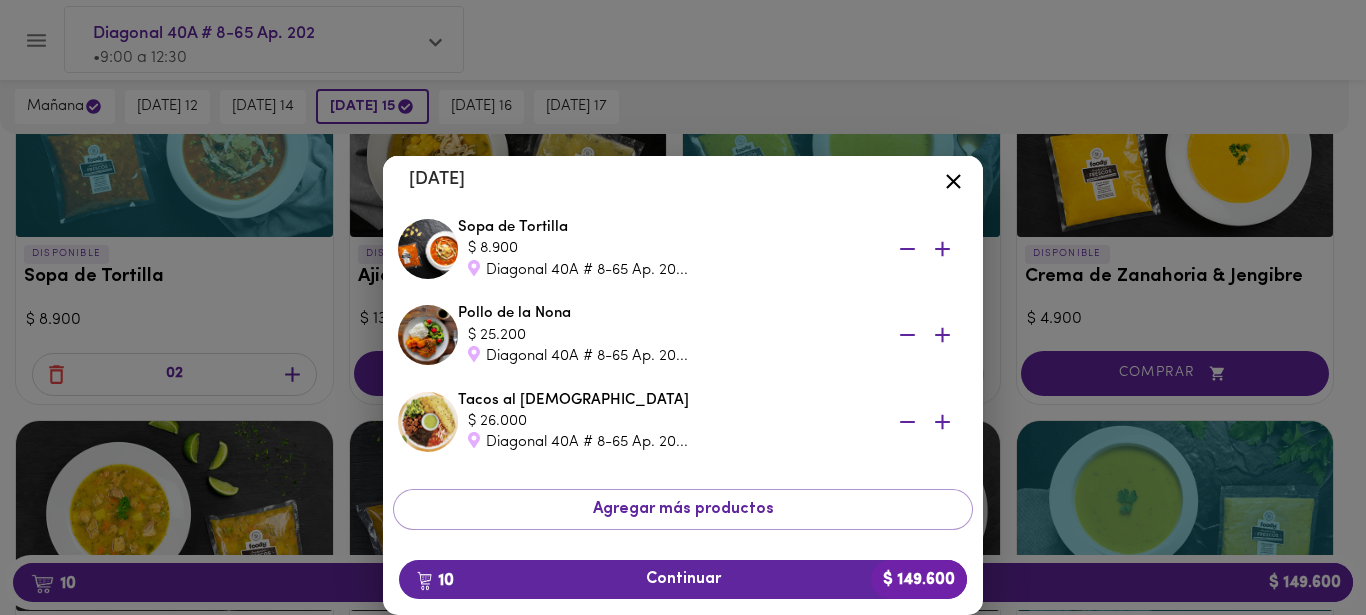 scroll, scrollTop: 772, scrollLeft: 0, axis: vertical 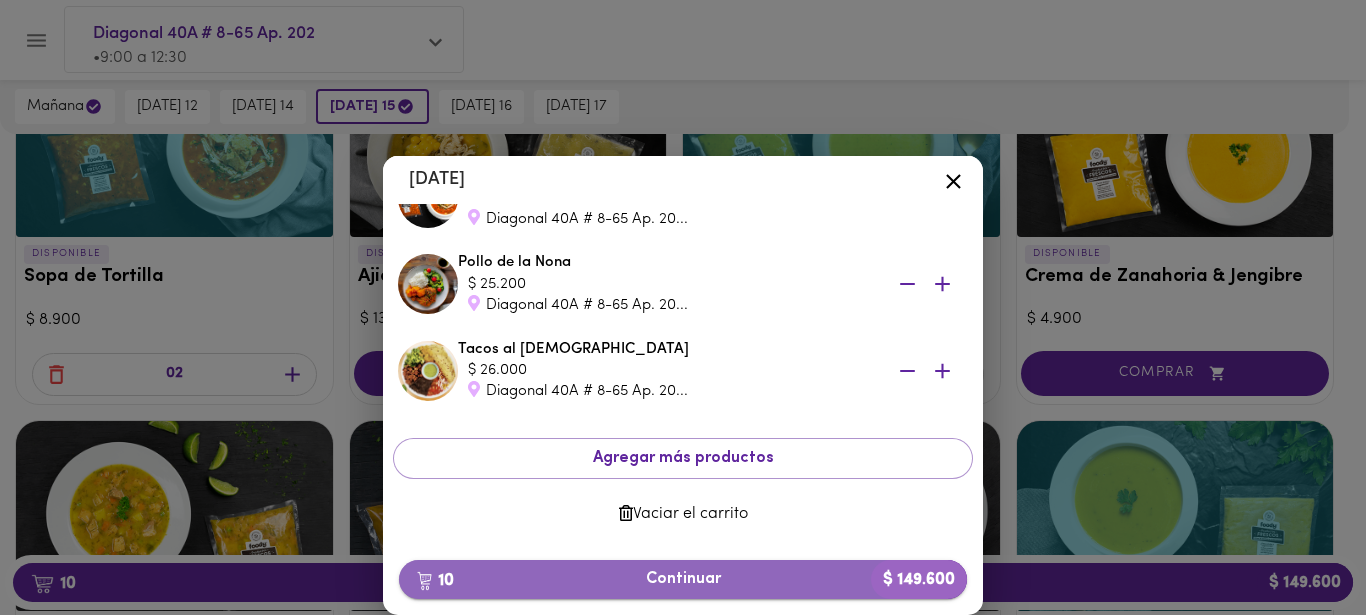 click on "10 Continuar $ 149.600" at bounding box center [683, 579] 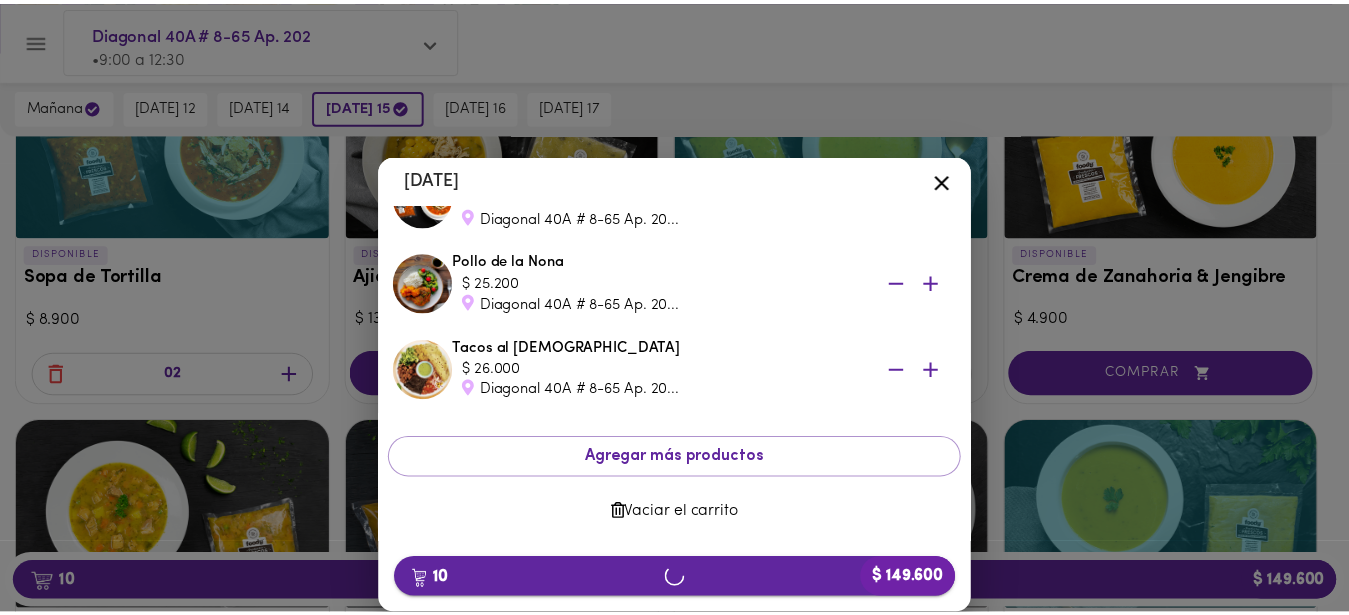 scroll, scrollTop: 0, scrollLeft: 0, axis: both 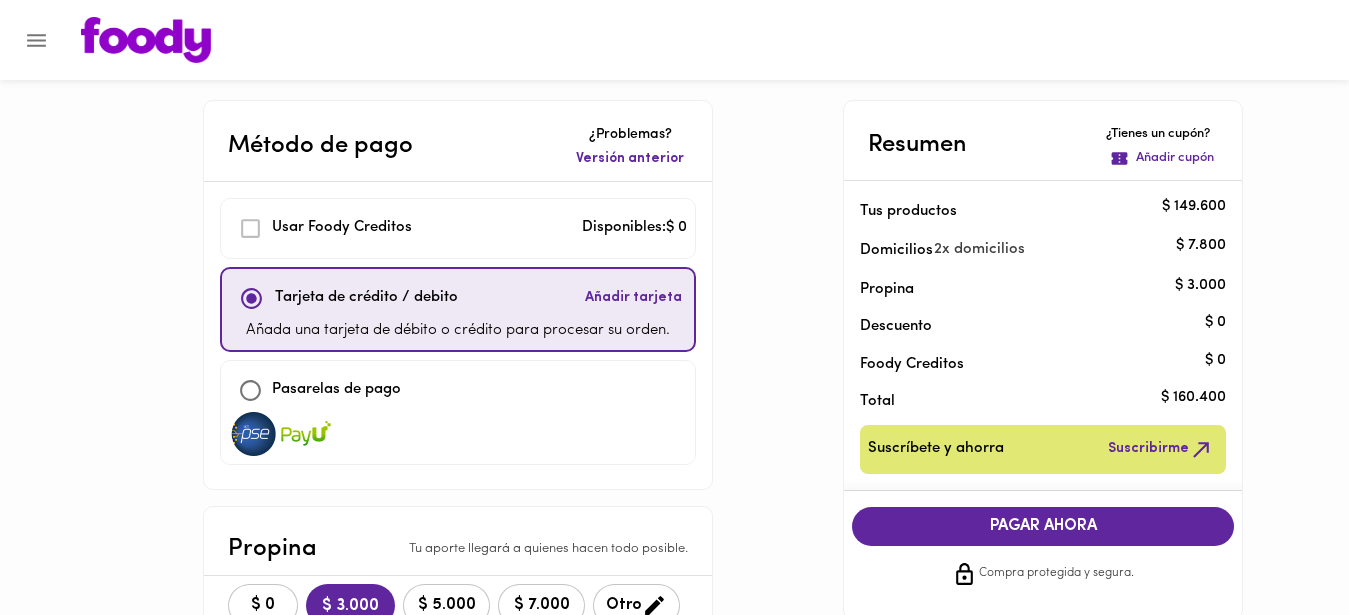 click at bounding box center (254, 434) 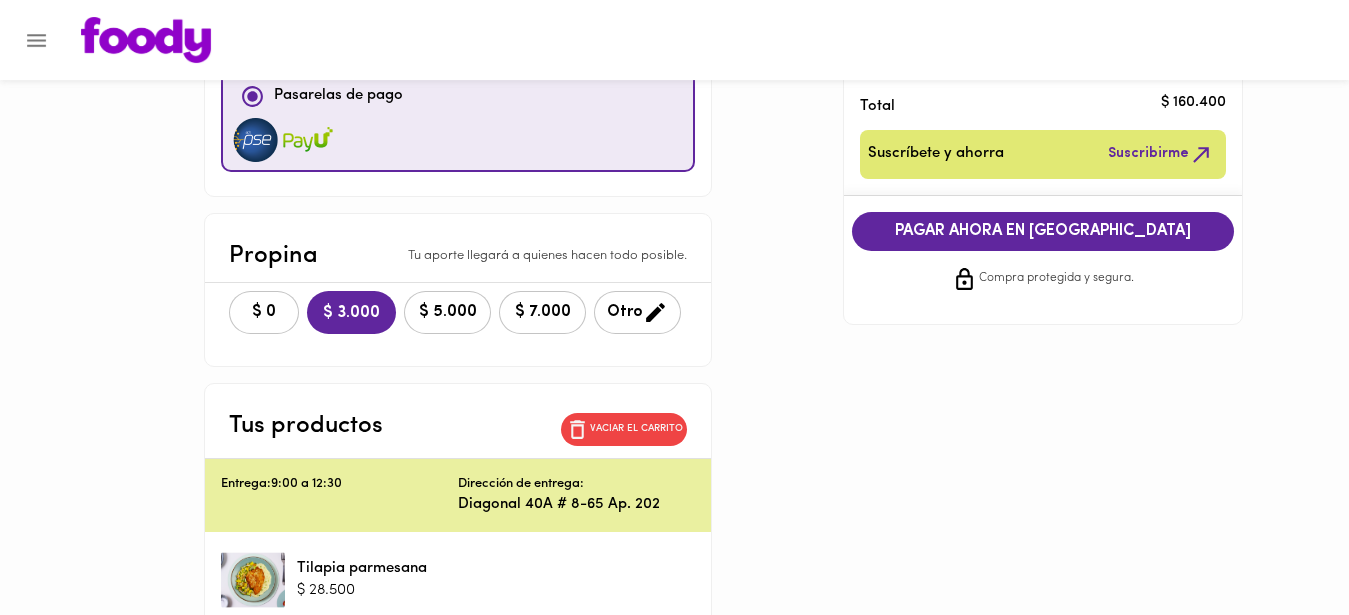 scroll, scrollTop: 408, scrollLeft: 0, axis: vertical 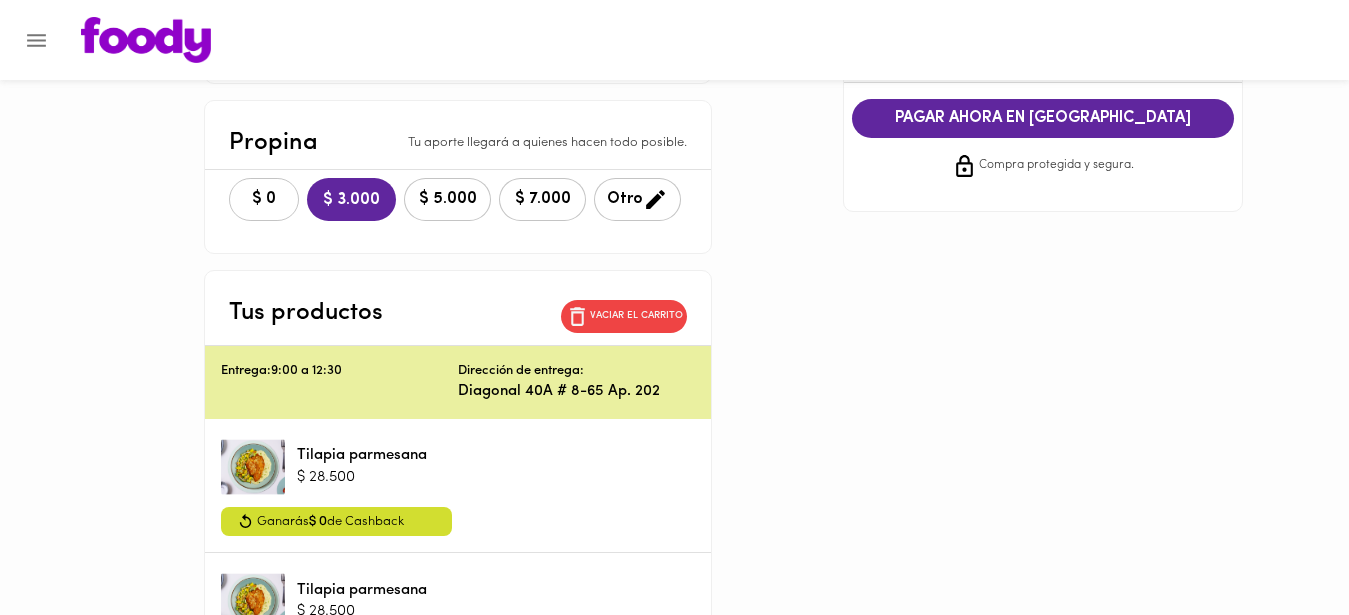 click on "$ 0" at bounding box center [264, 199] 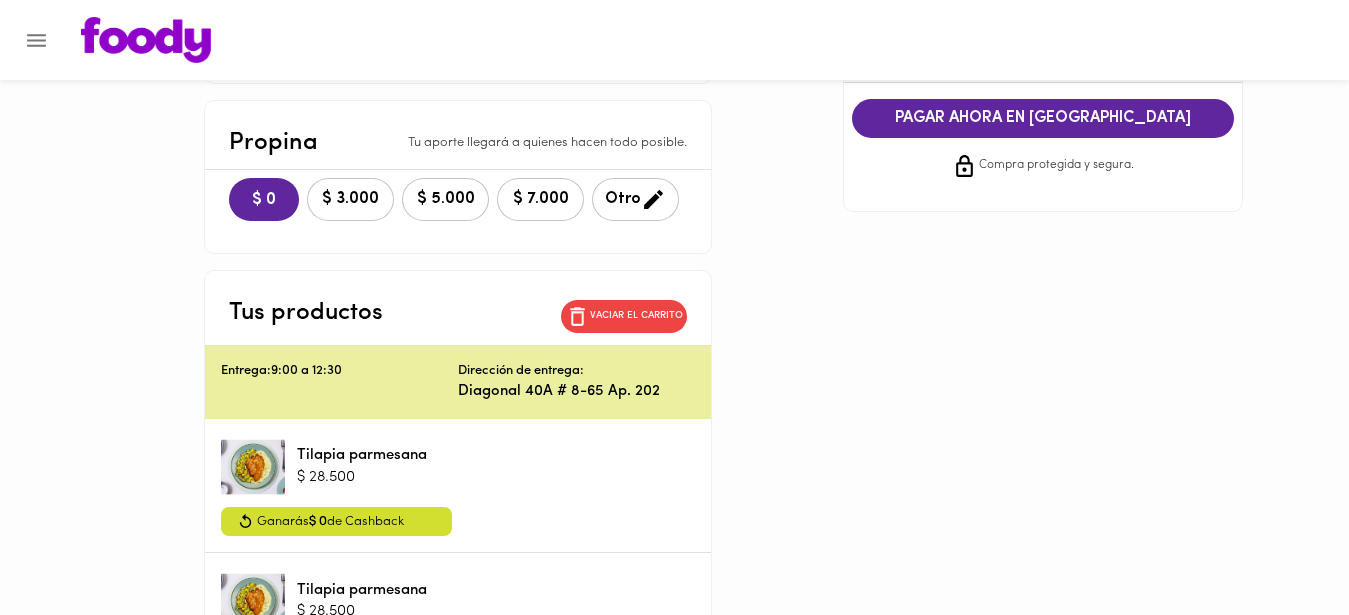 click on "PAGAR AHORA EN PASARELA" at bounding box center [1043, 118] 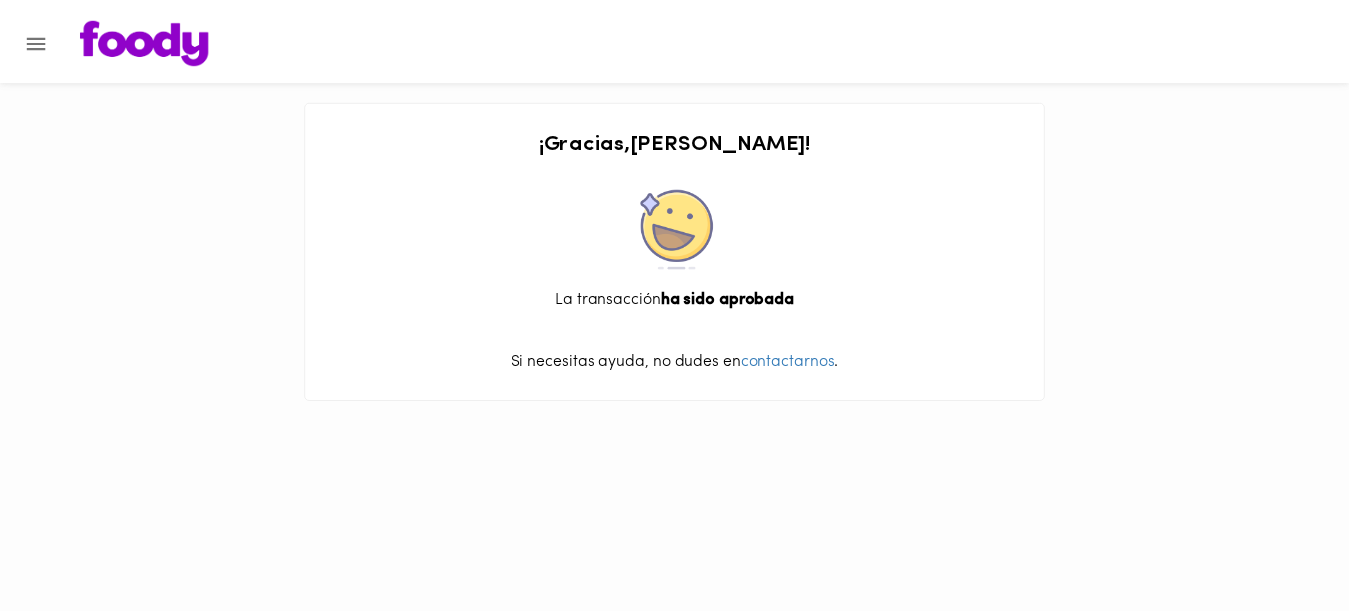 scroll, scrollTop: 0, scrollLeft: 0, axis: both 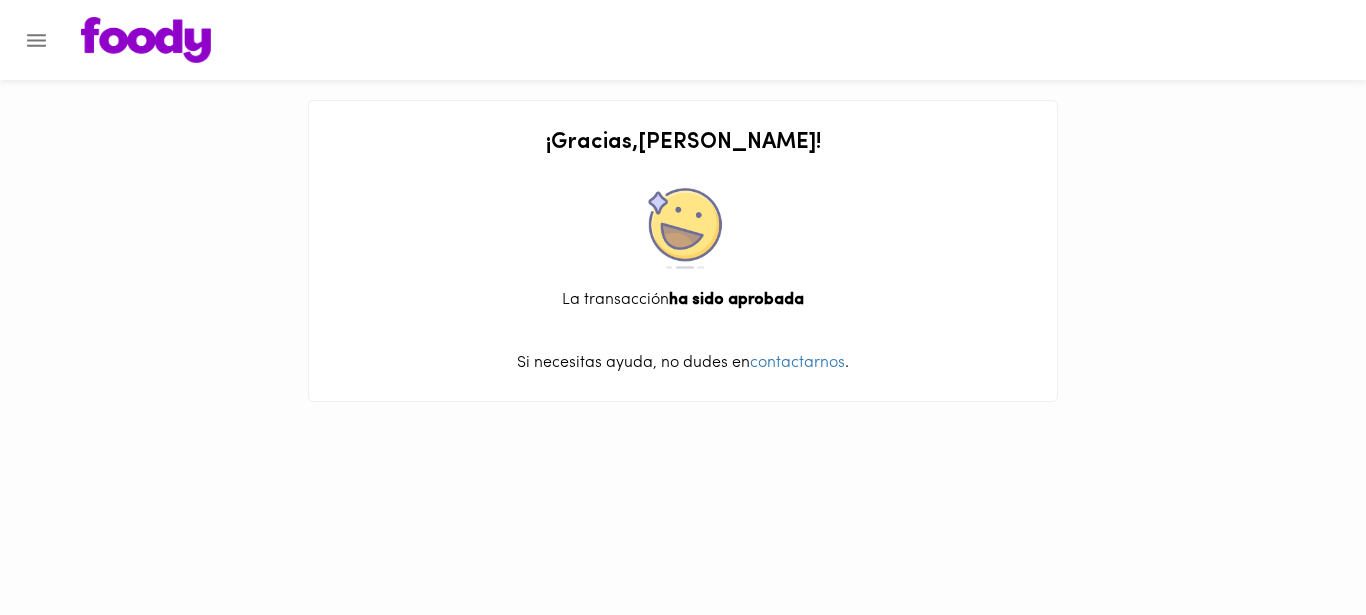 click 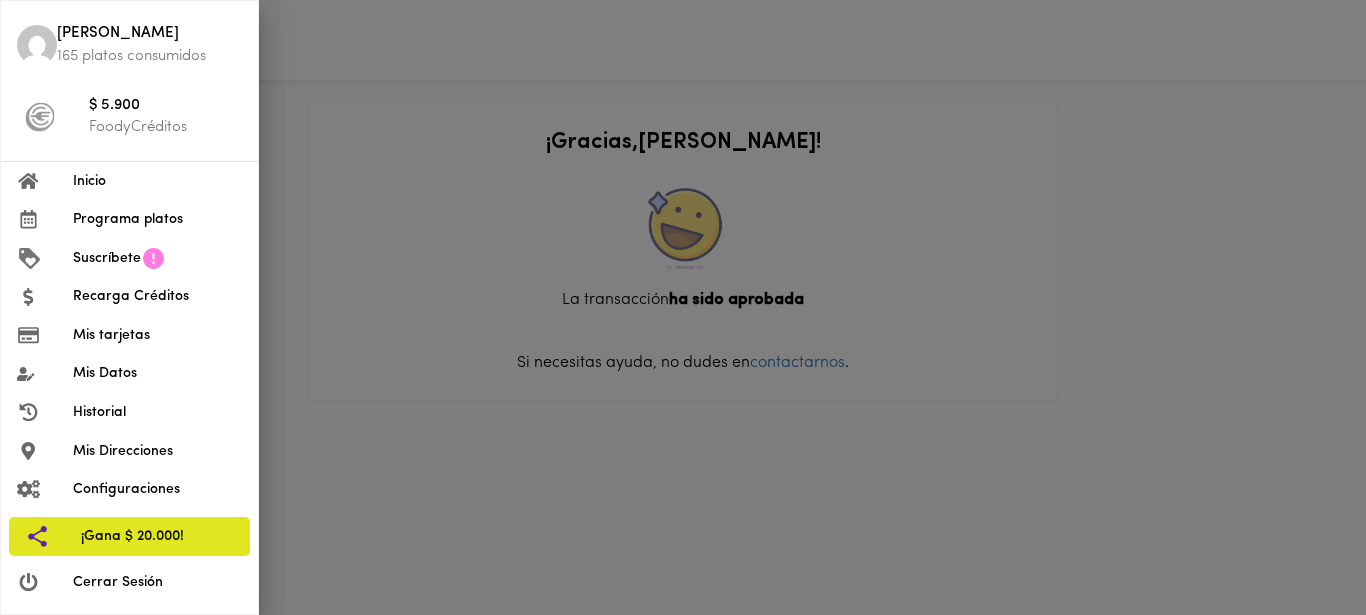 click on "Historial" at bounding box center (157, 412) 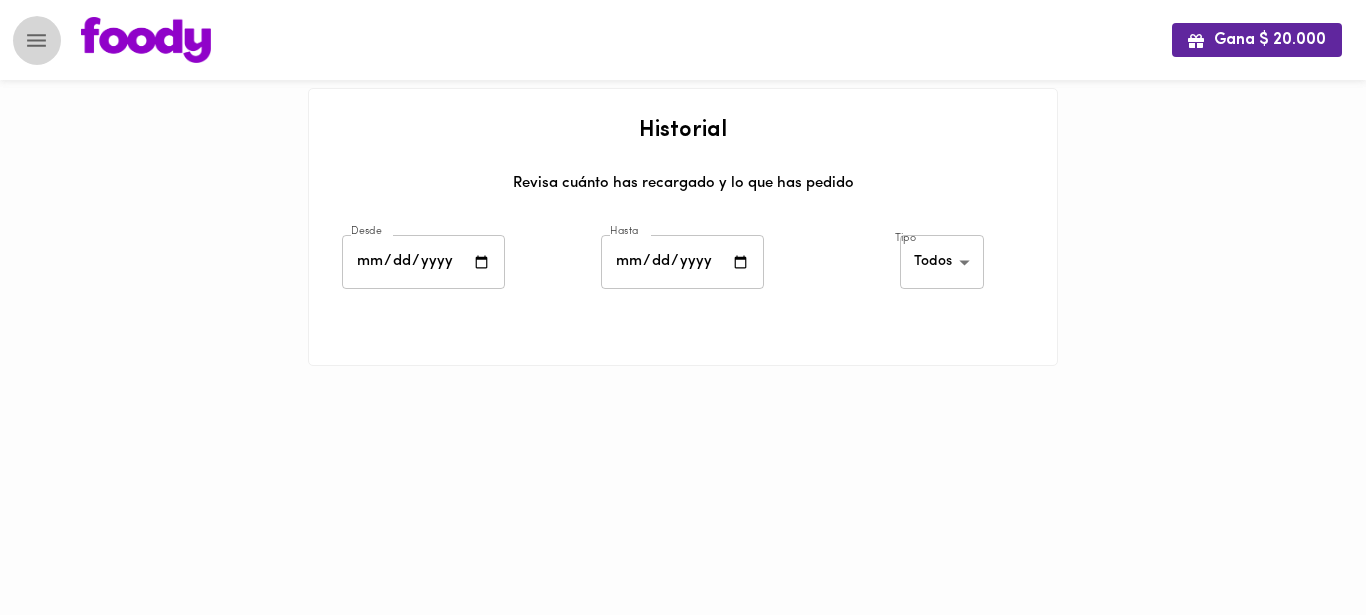 click 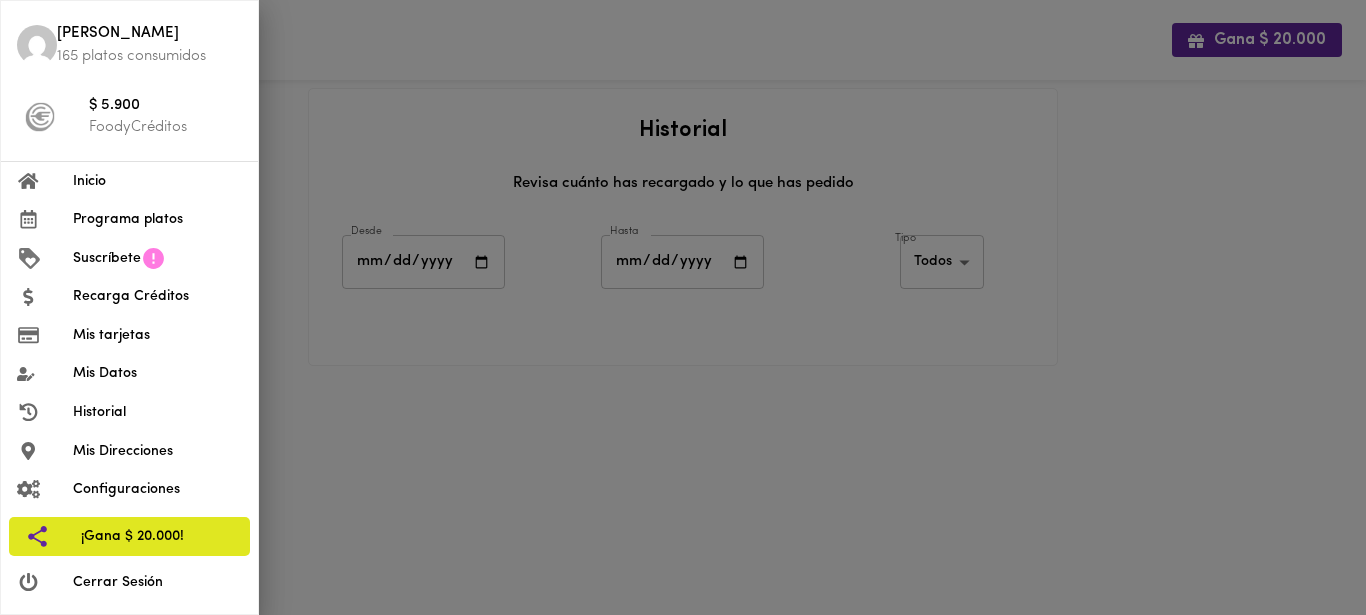 click on "Cerrar Sesión" at bounding box center (157, 582) 